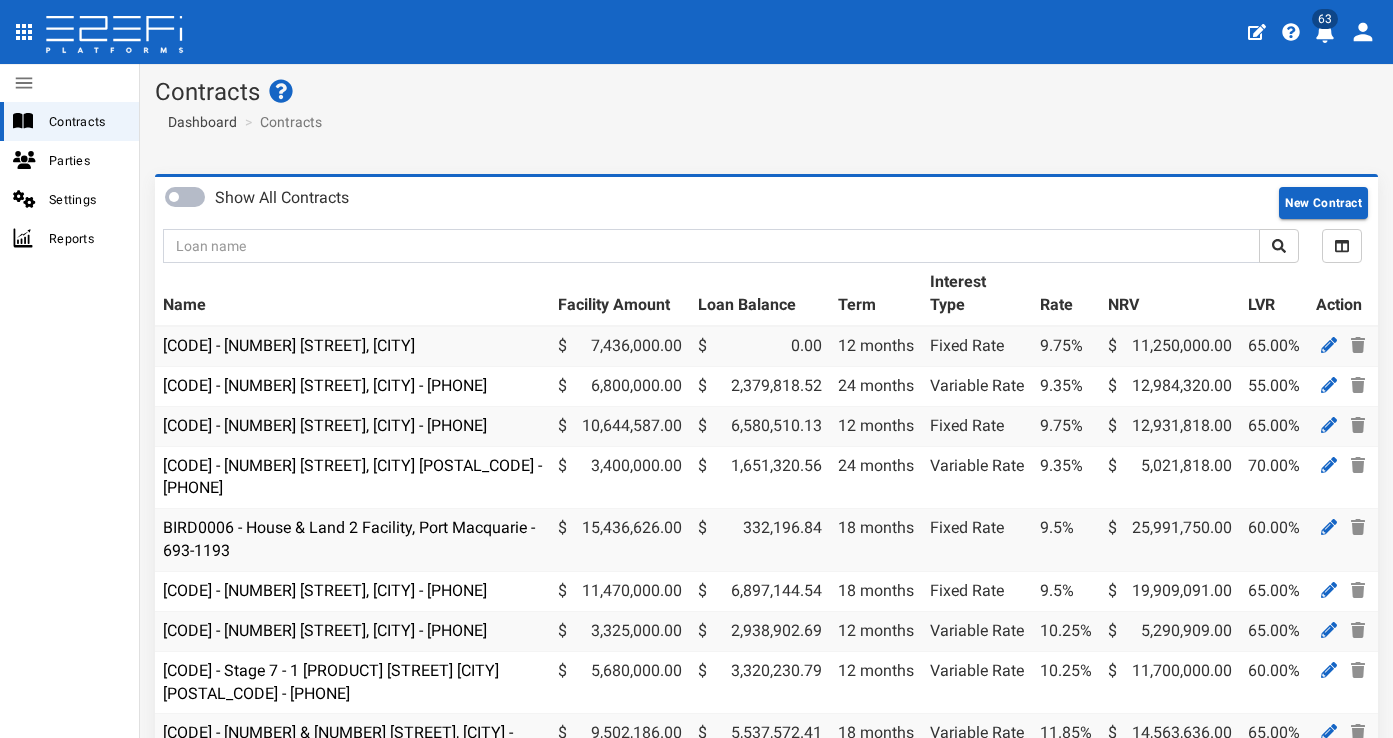 scroll, scrollTop: 0, scrollLeft: 0, axis: both 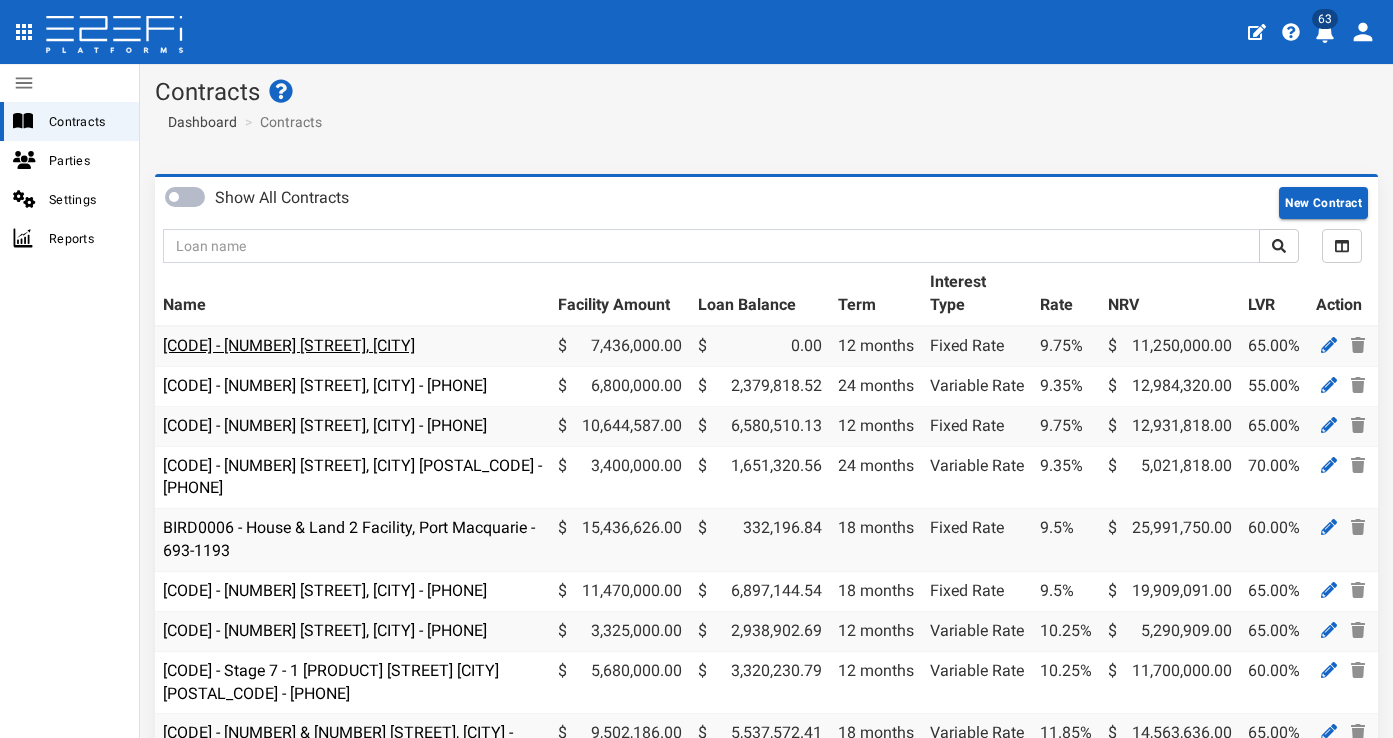 click on "[CODE] - [NUMBER] [STREET], [CITY]" at bounding box center [289, 345] 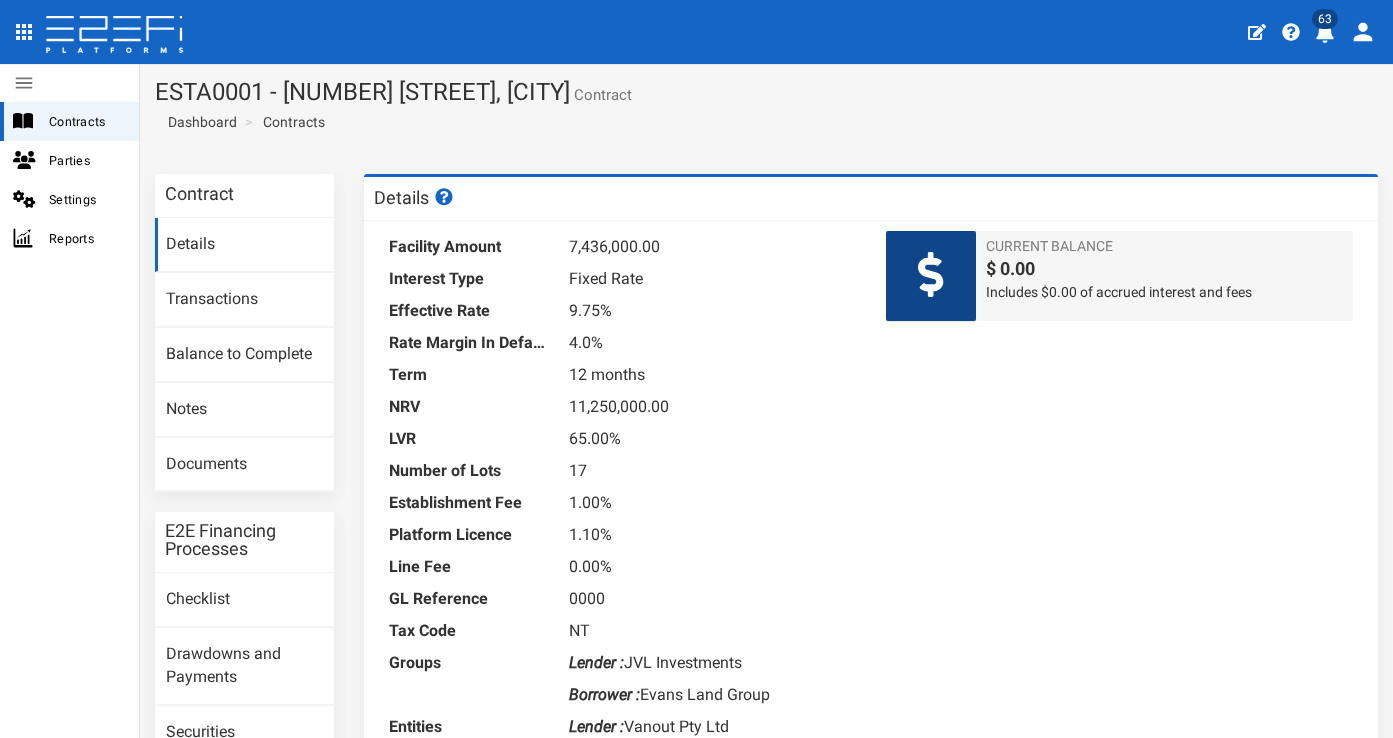 scroll, scrollTop: 0, scrollLeft: 0, axis: both 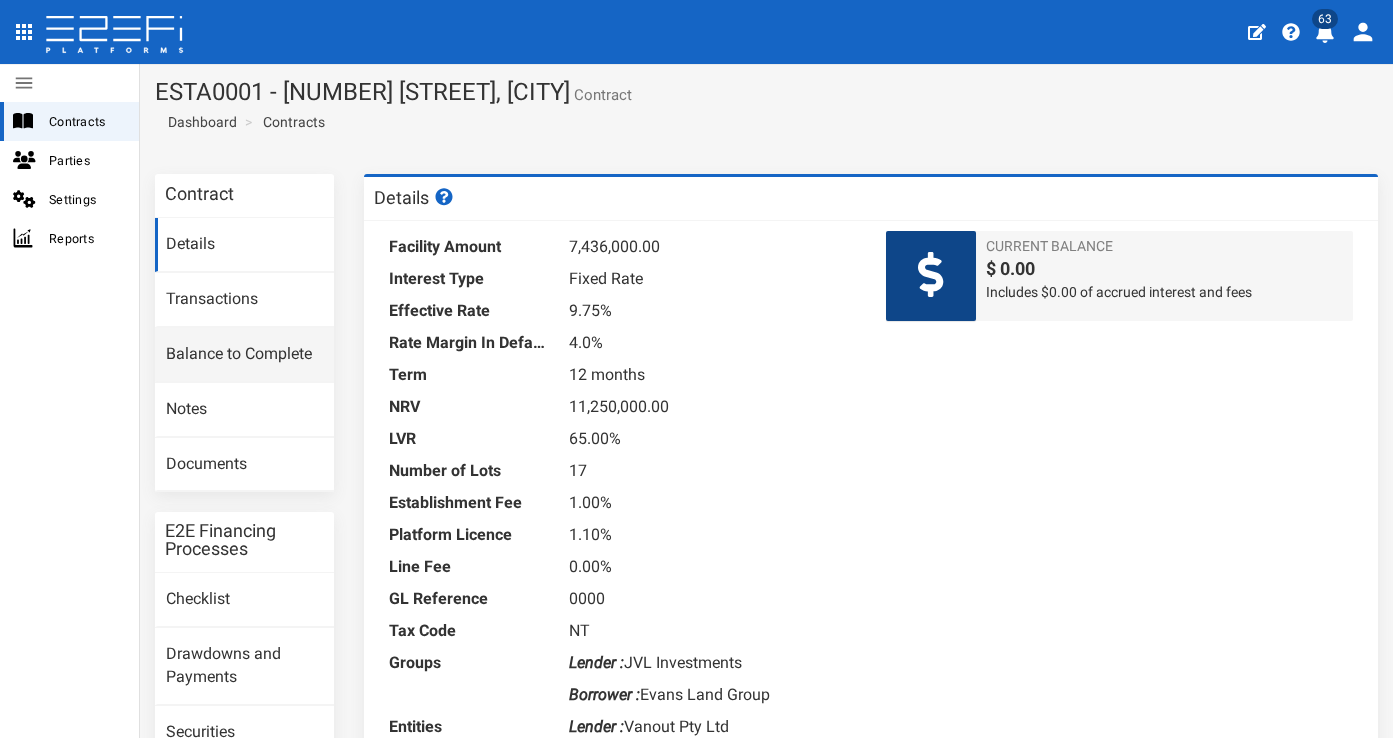 click on "Balance to Complete" at bounding box center (244, 355) 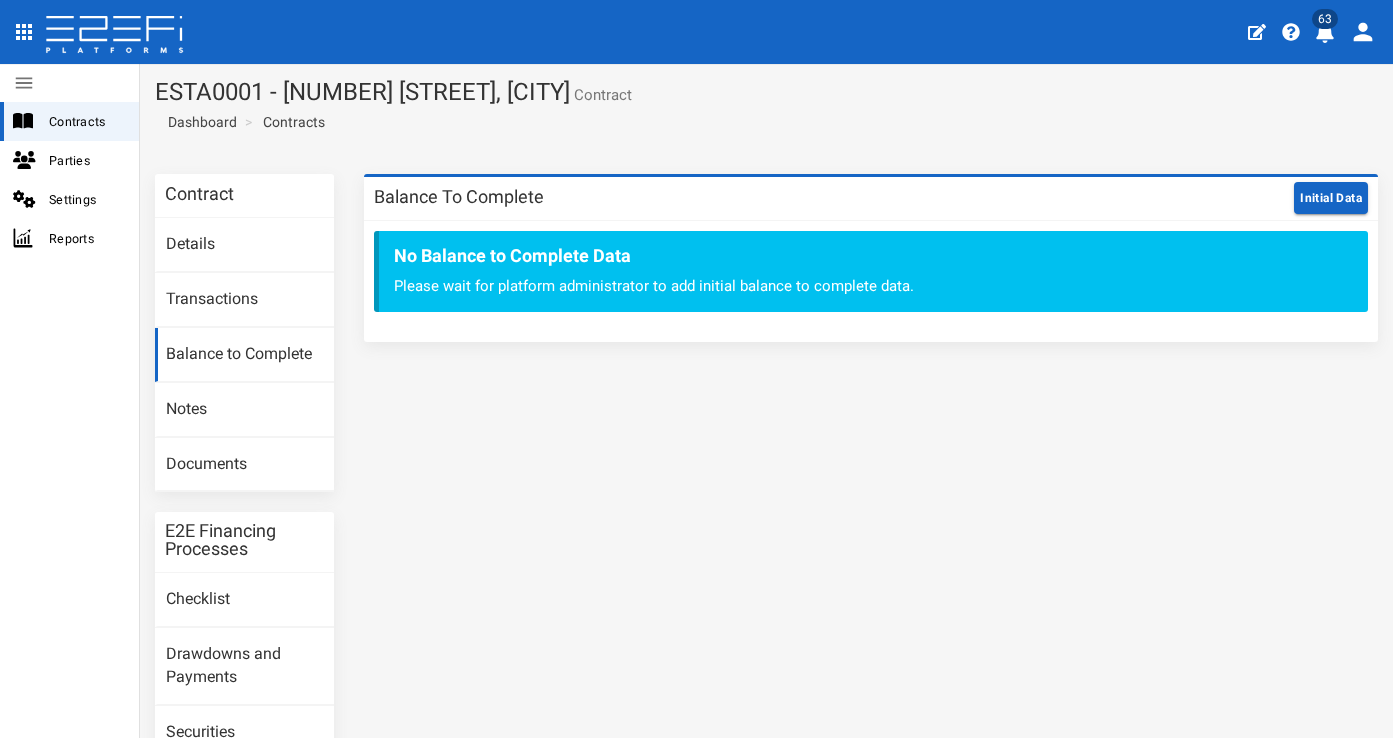 scroll, scrollTop: 0, scrollLeft: 0, axis: both 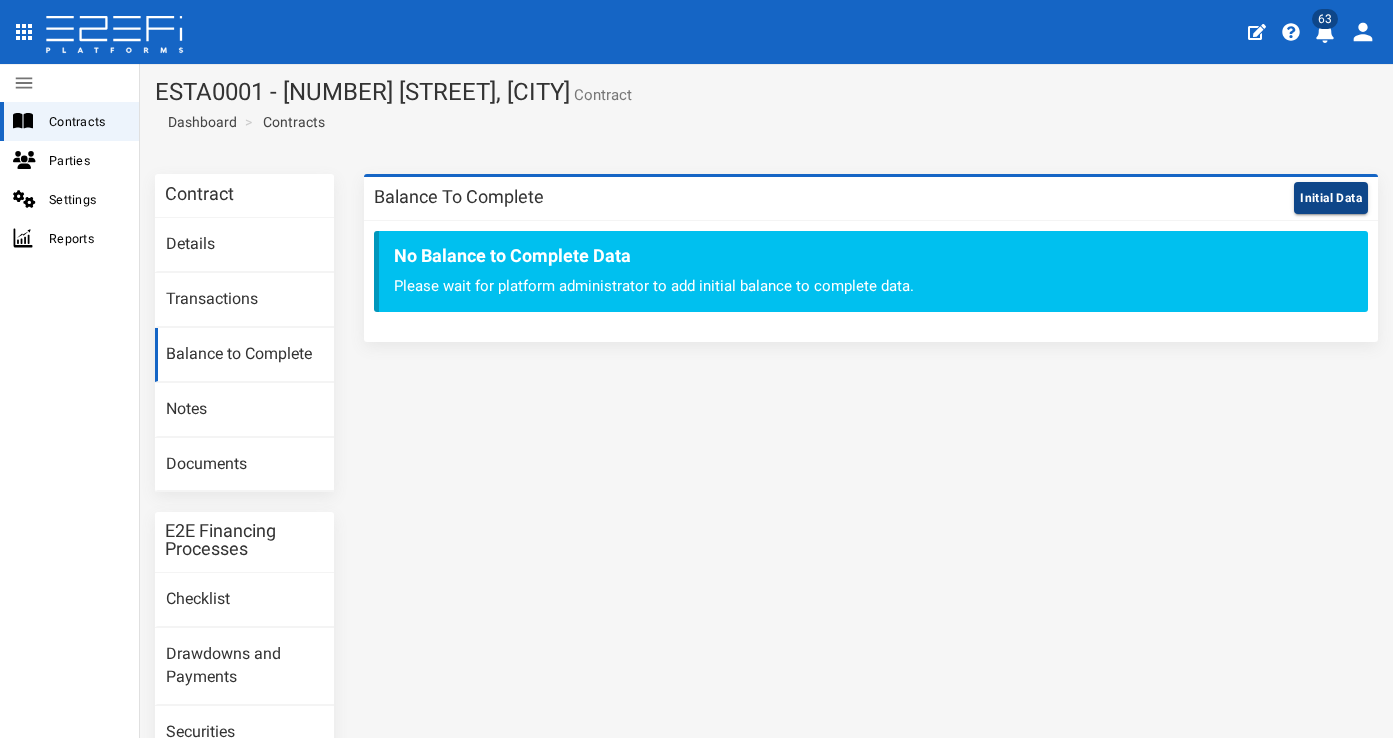 click on "Initial Data" at bounding box center (1331, 198) 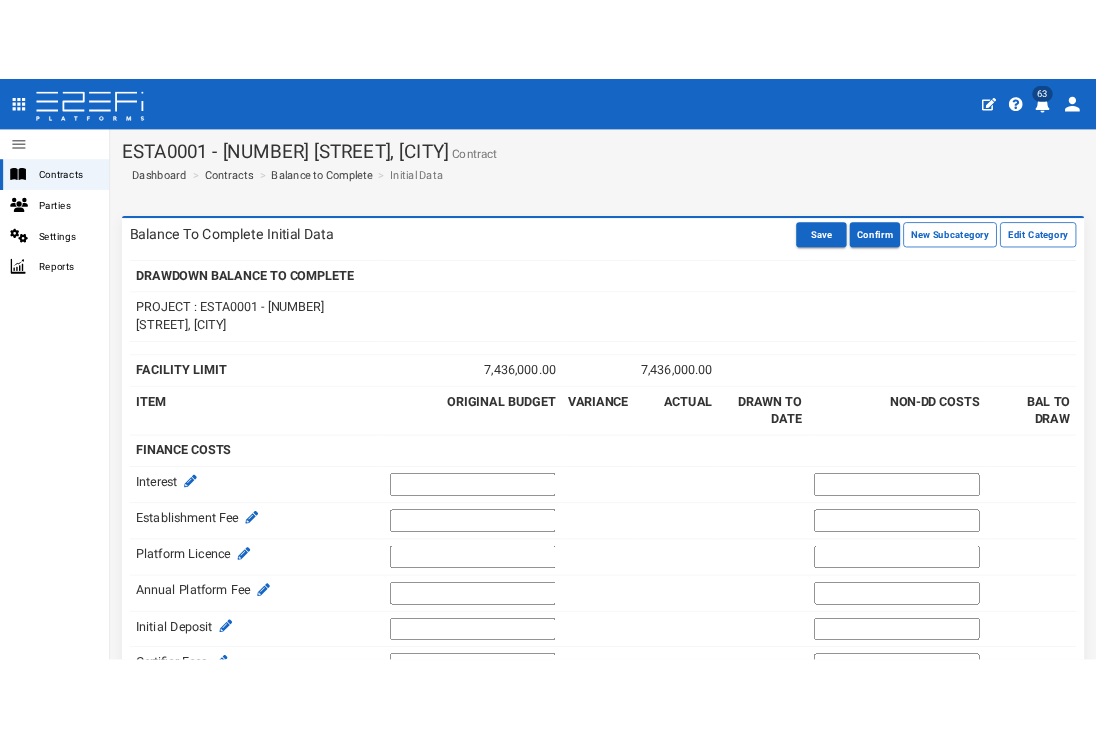 scroll, scrollTop: 0, scrollLeft: 0, axis: both 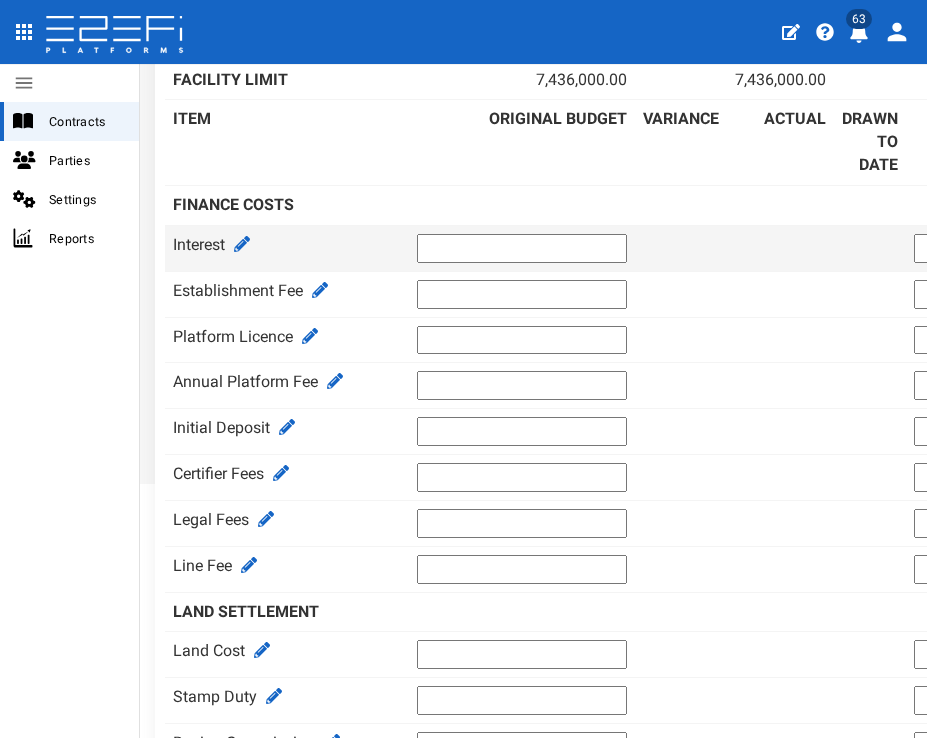 click at bounding box center [522, 248] 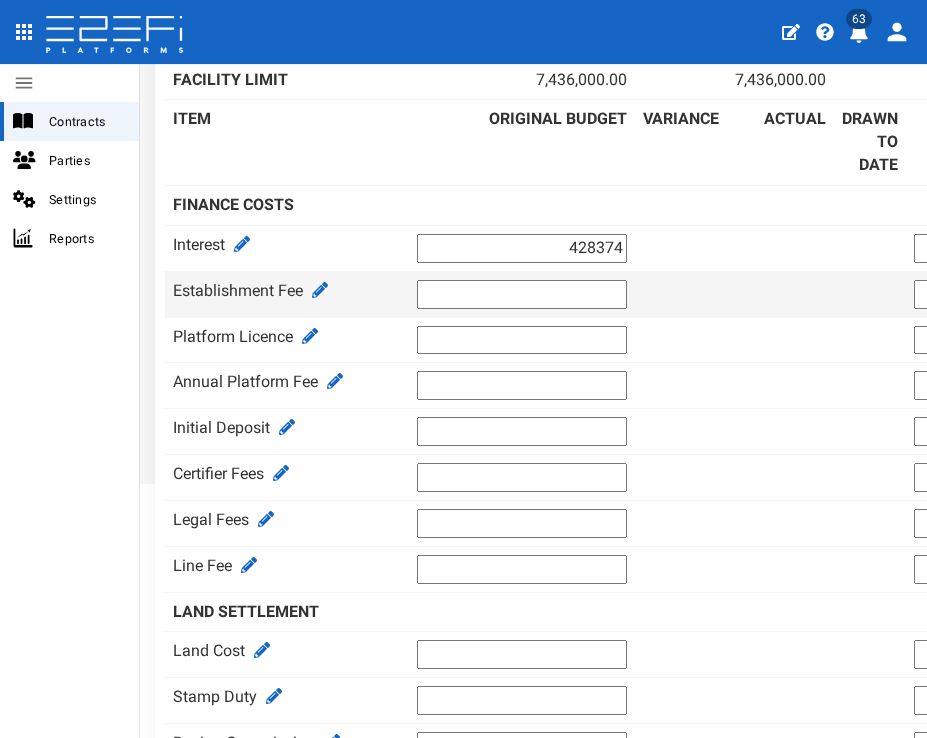 type on "428374" 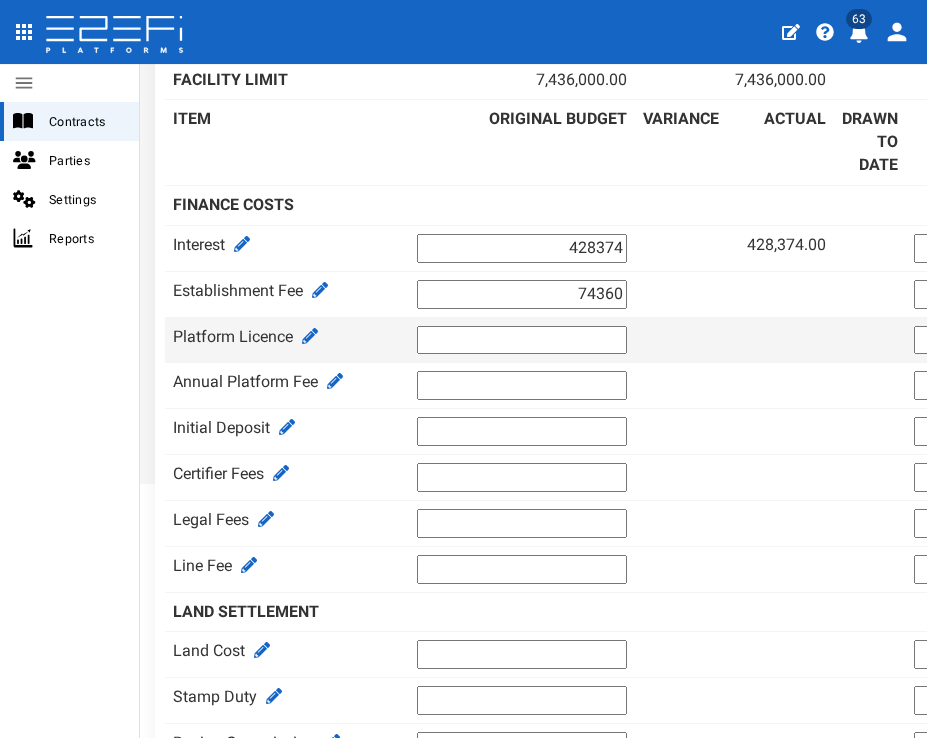type on "74360" 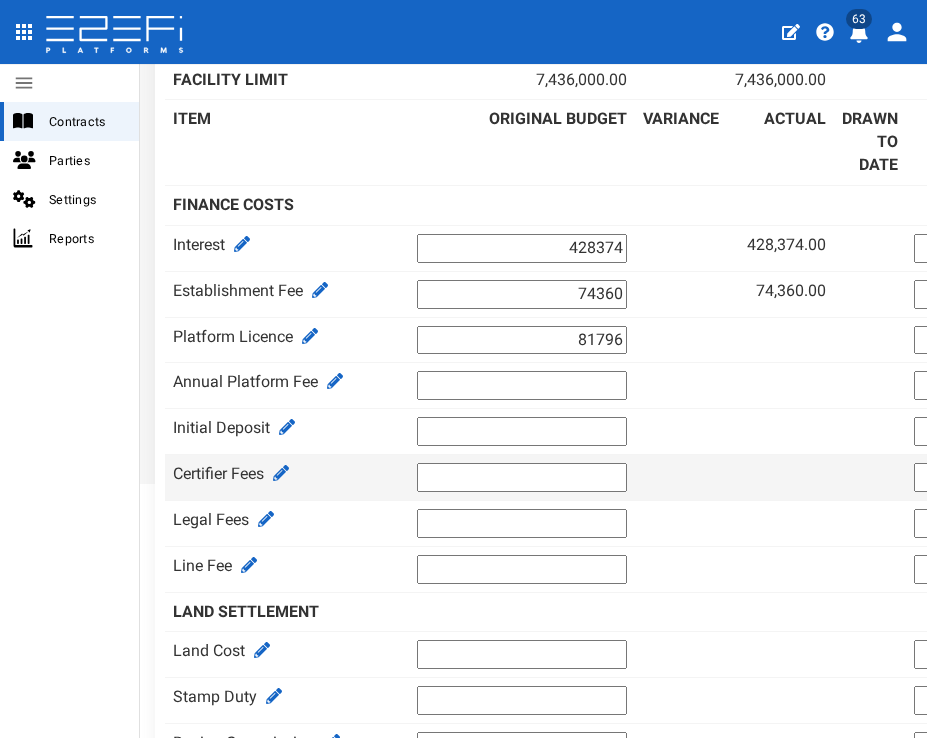 type on "81796" 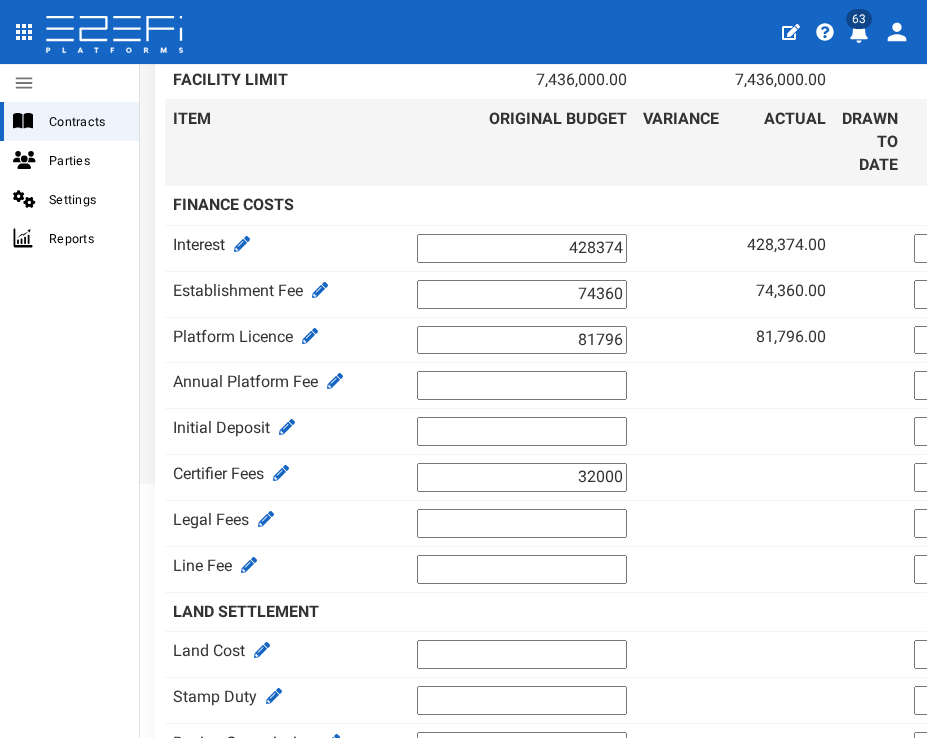 type on "32000" 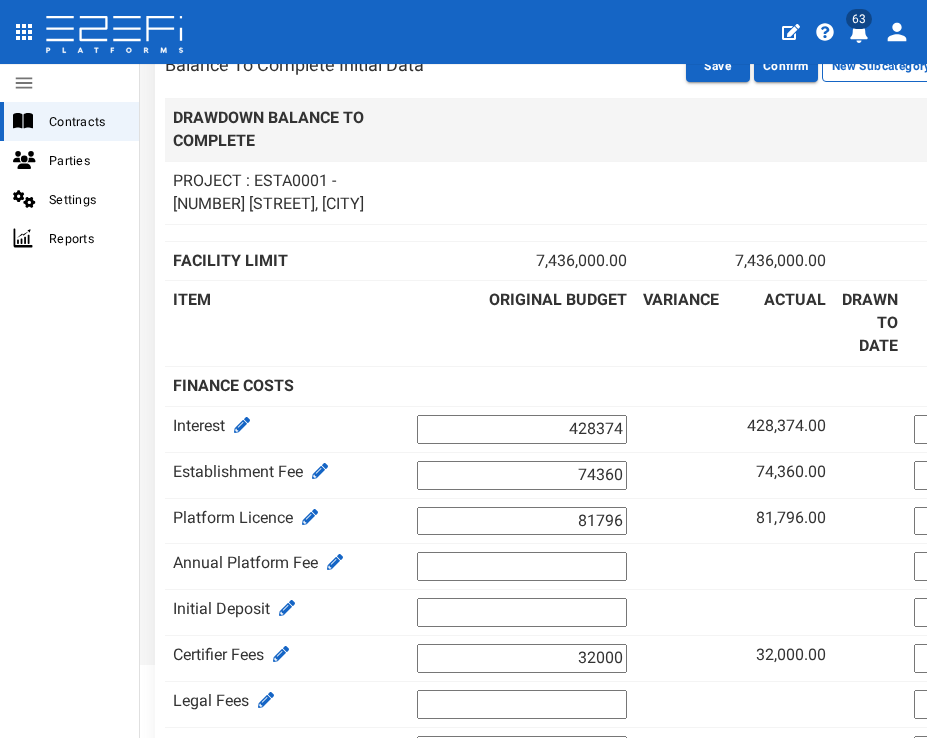 scroll, scrollTop: 92, scrollLeft: 0, axis: vertical 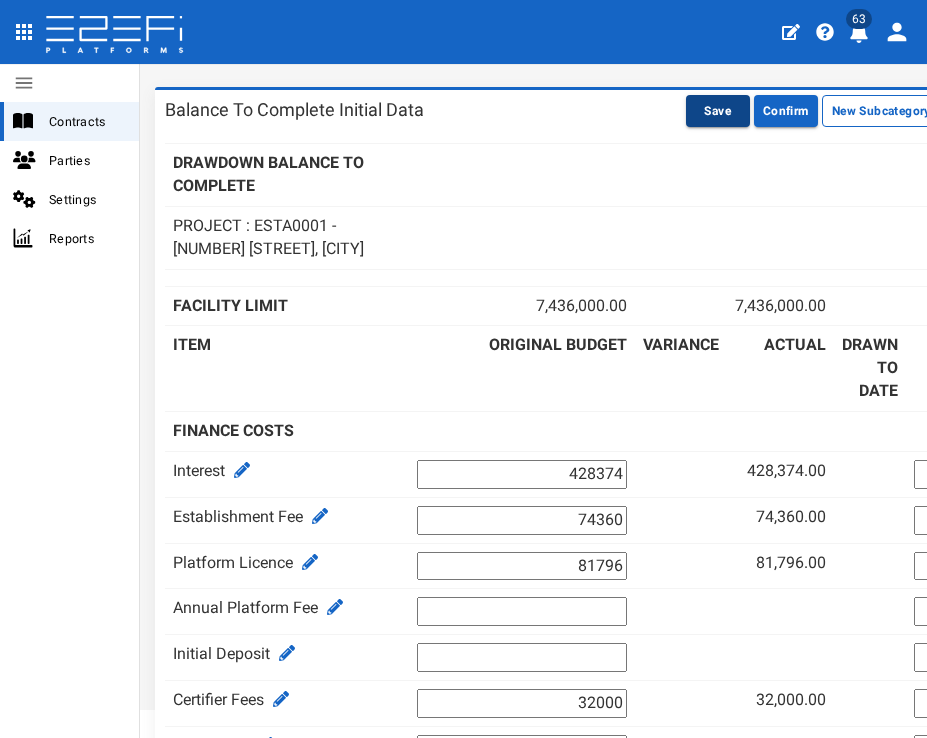 click on "Save" at bounding box center (718, 111) 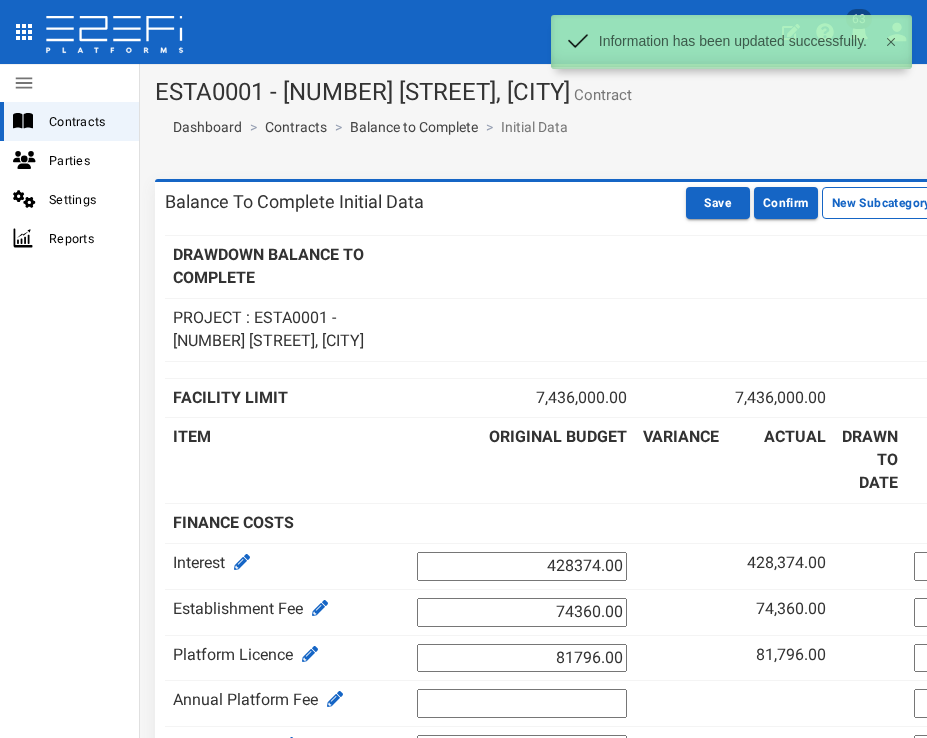scroll, scrollTop: 0, scrollLeft: 0, axis: both 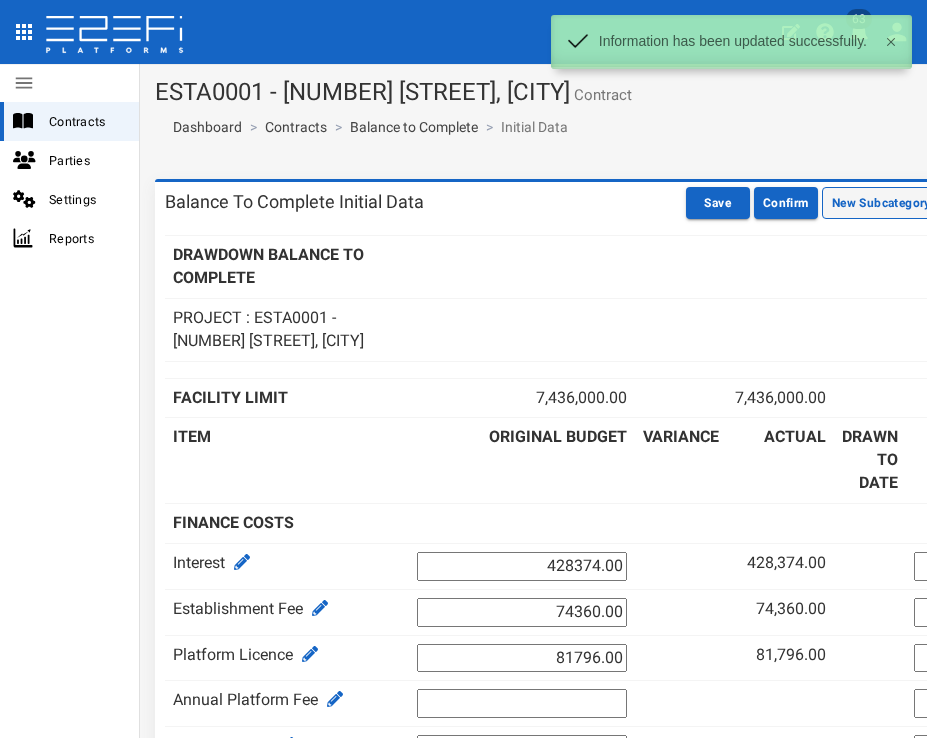 click on "New Subcategory" at bounding box center [881, 203] 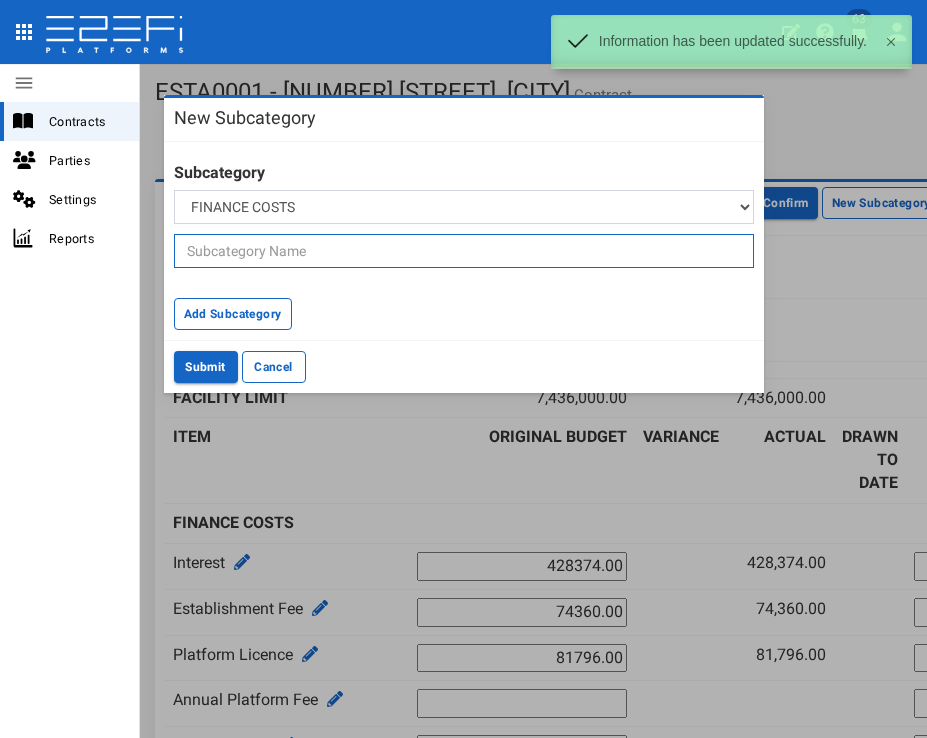 click at bounding box center [464, 251] 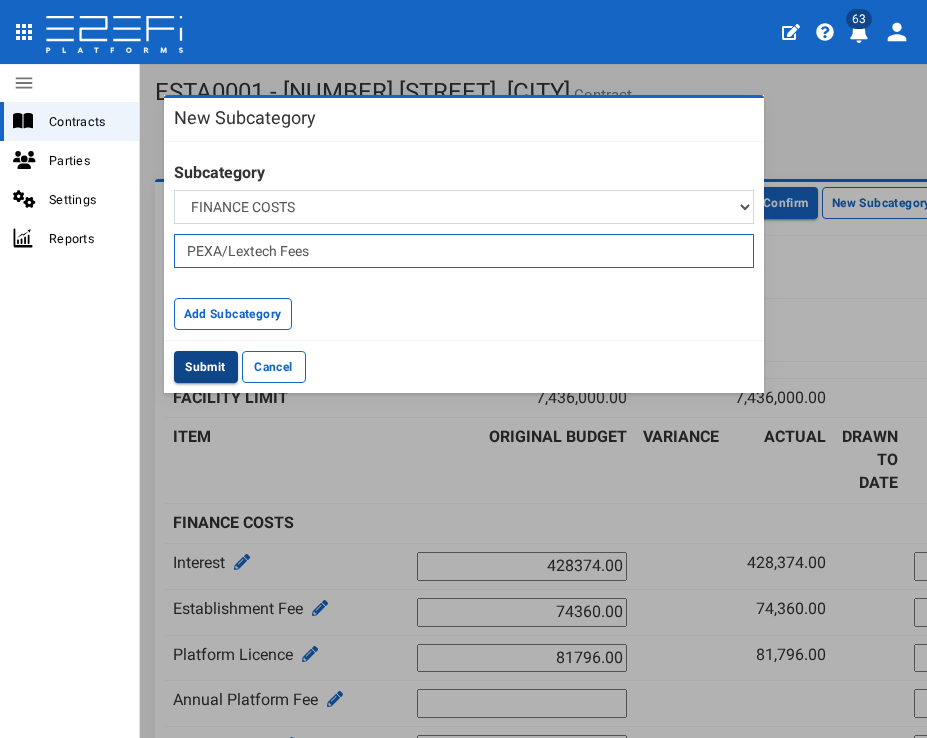 type on "PEXA/Lextech Fees" 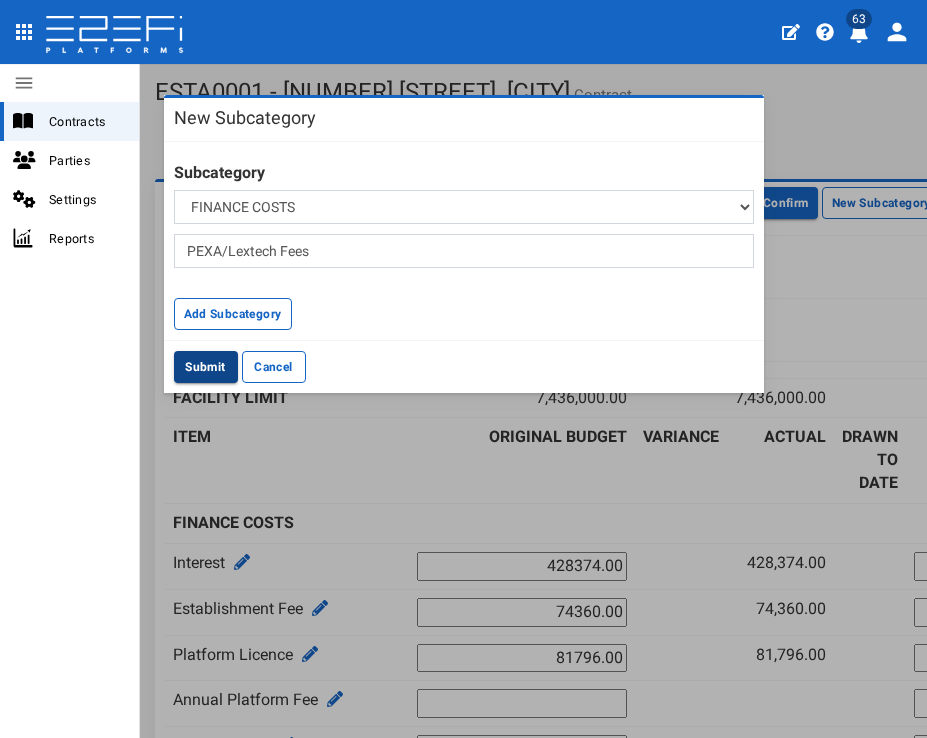click on "Submit" at bounding box center [206, 367] 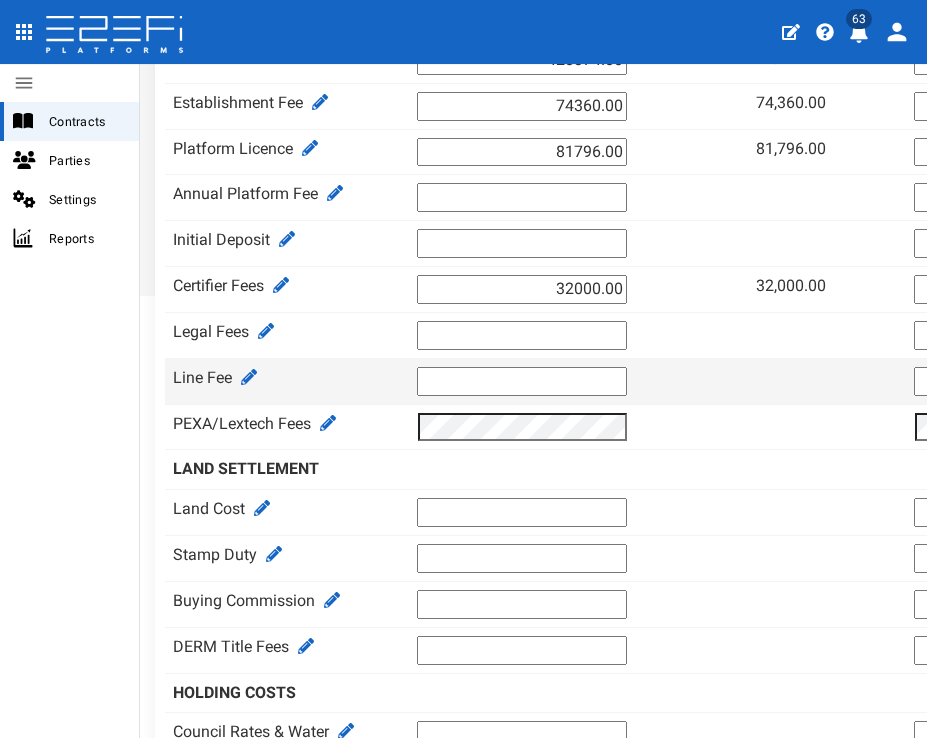 scroll, scrollTop: 418, scrollLeft: 0, axis: vertical 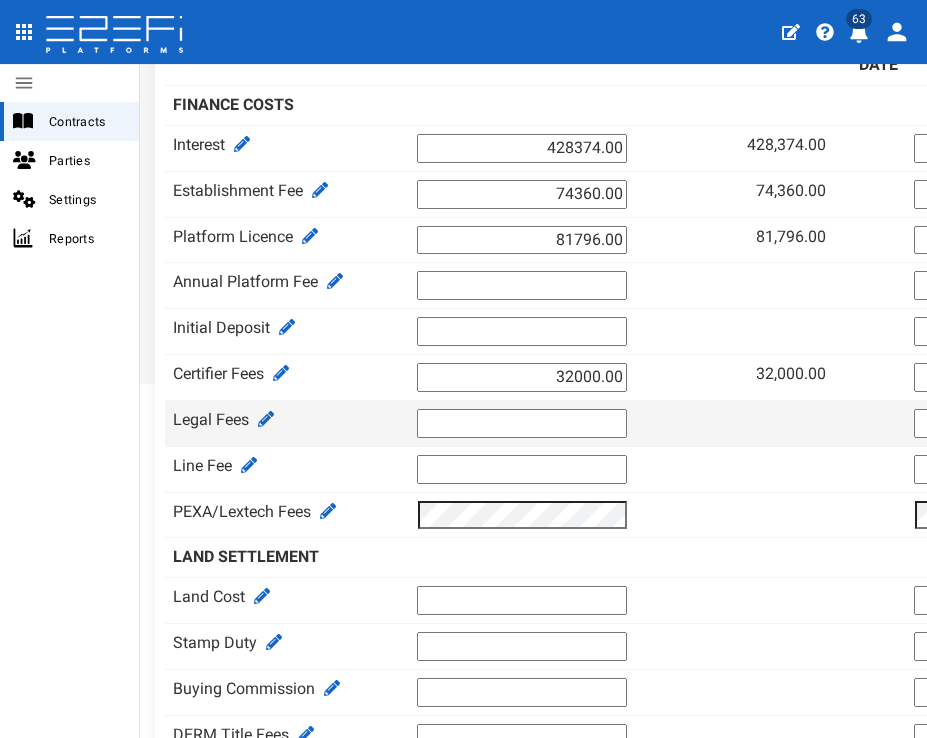 click at bounding box center (522, 423) 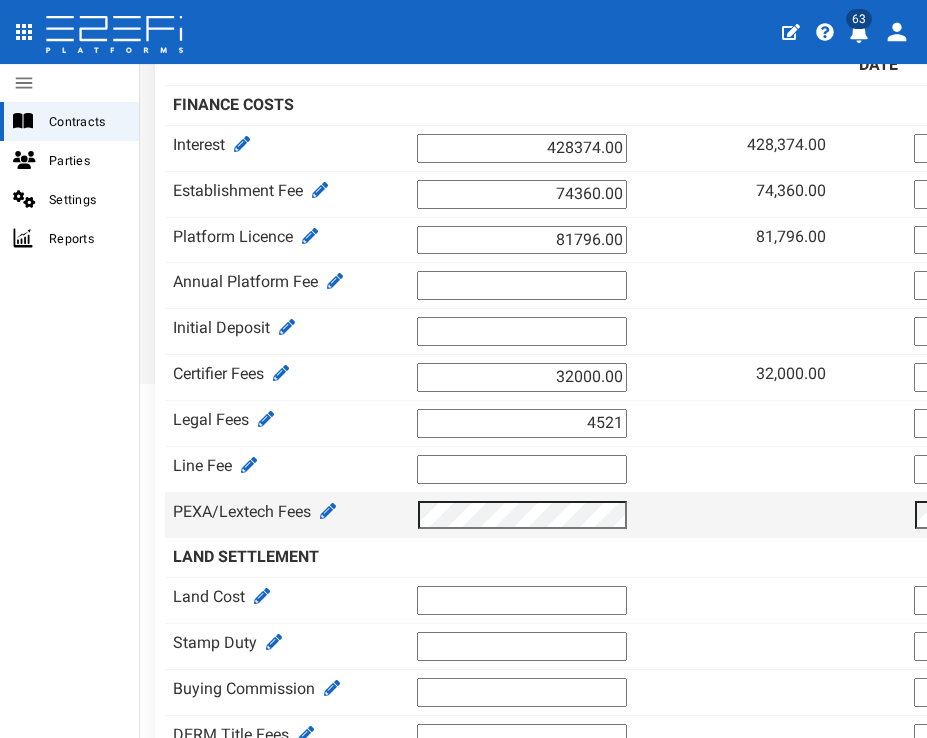 type on "4521" 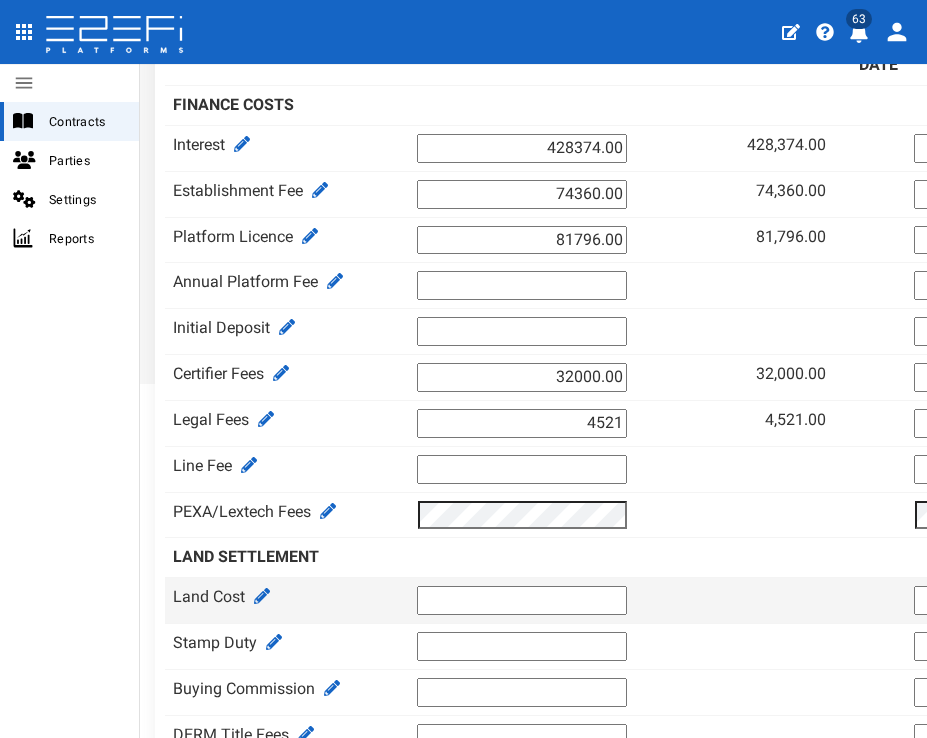 click at bounding box center [522, 600] 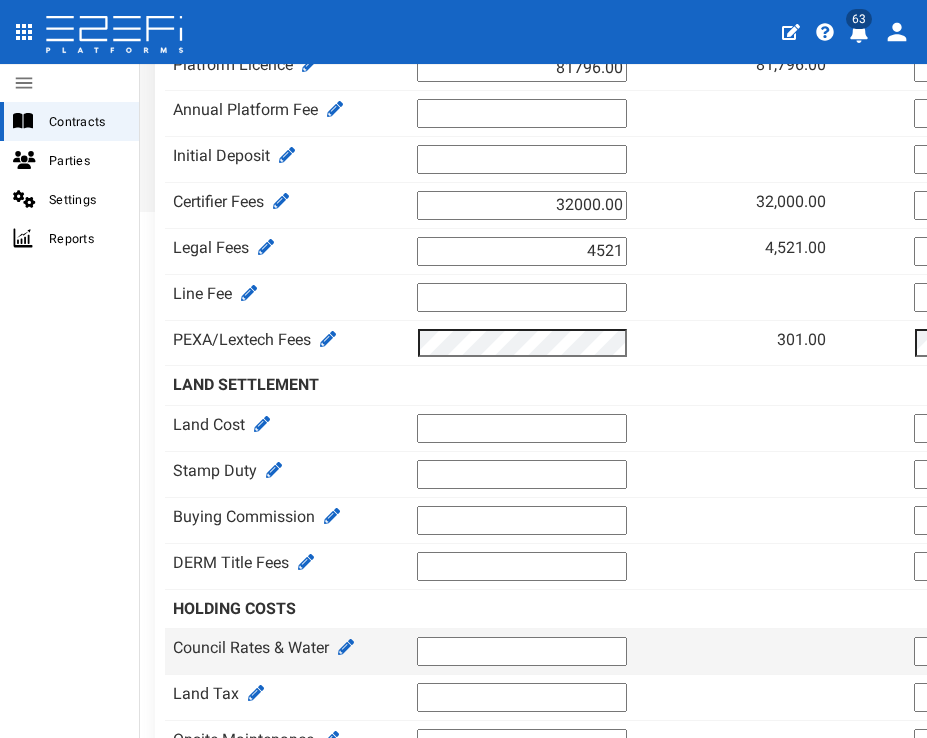 scroll, scrollTop: 705, scrollLeft: 0, axis: vertical 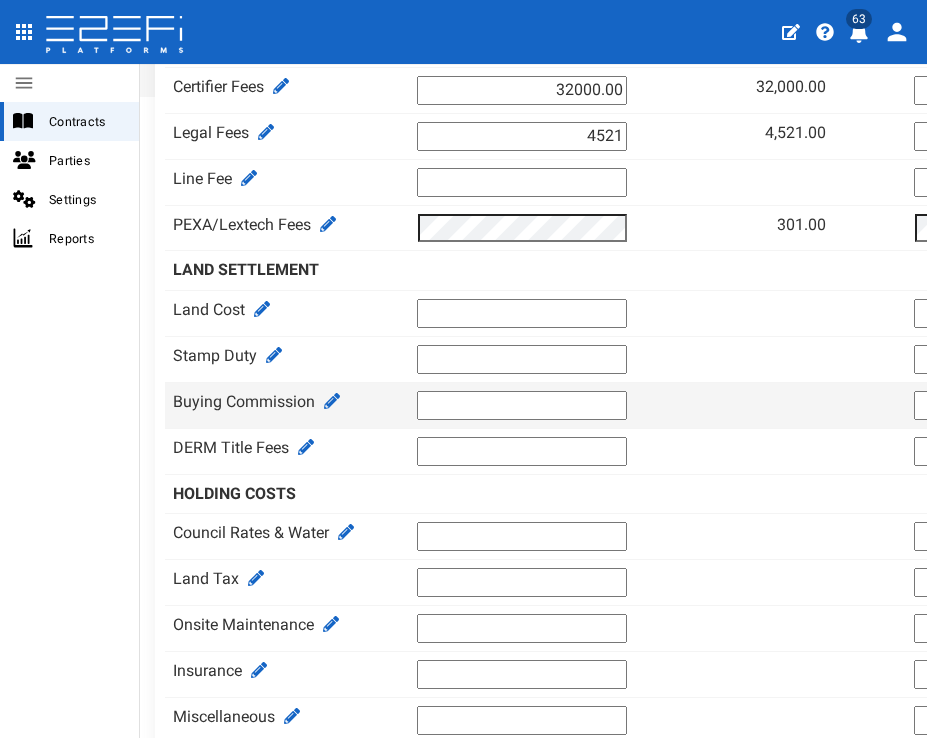 type on "3353844" 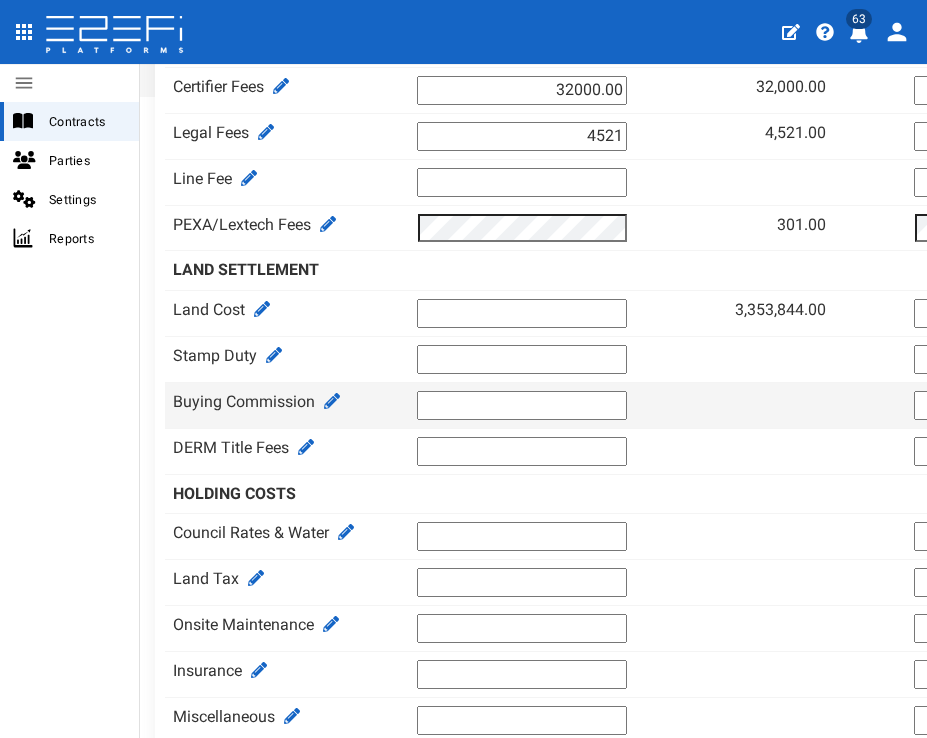 click at bounding box center (522, 405) 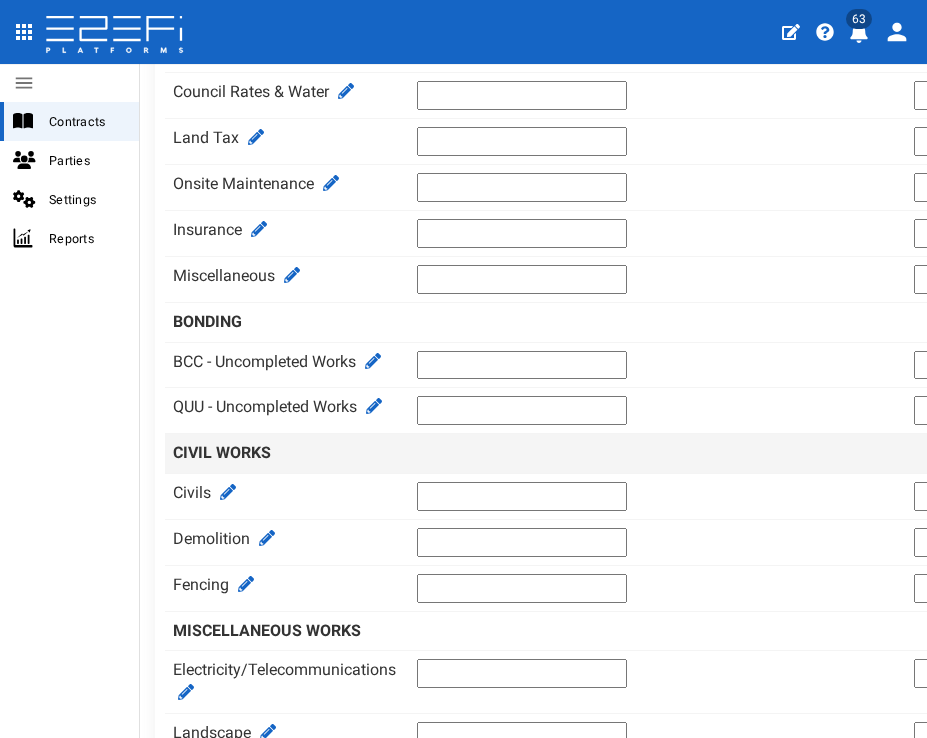 scroll, scrollTop: 1155, scrollLeft: 0, axis: vertical 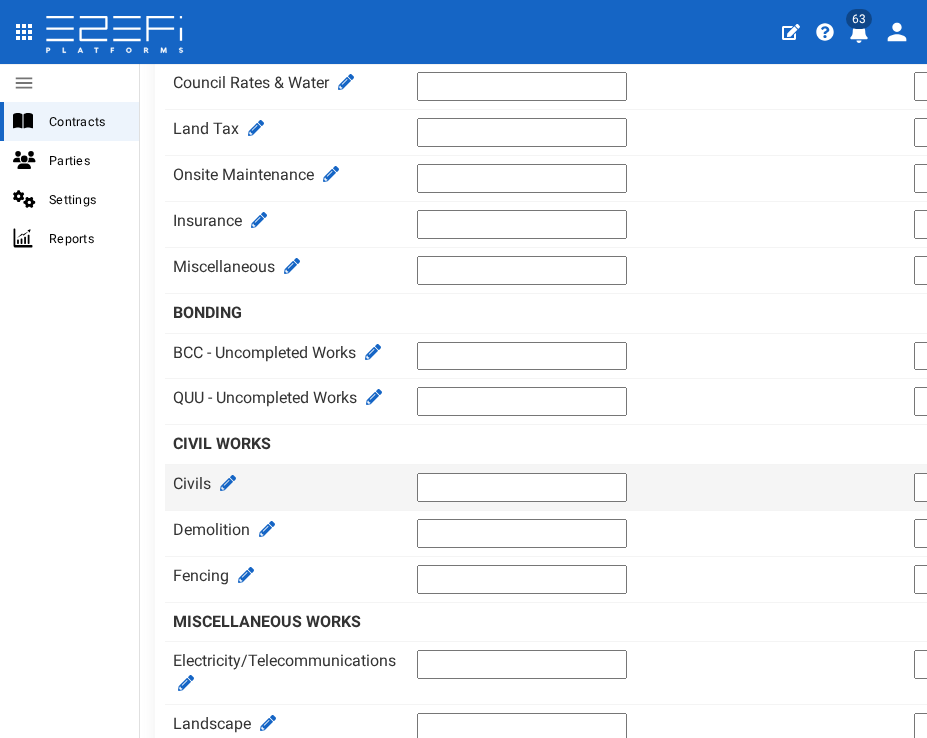 click at bounding box center (522, 487) 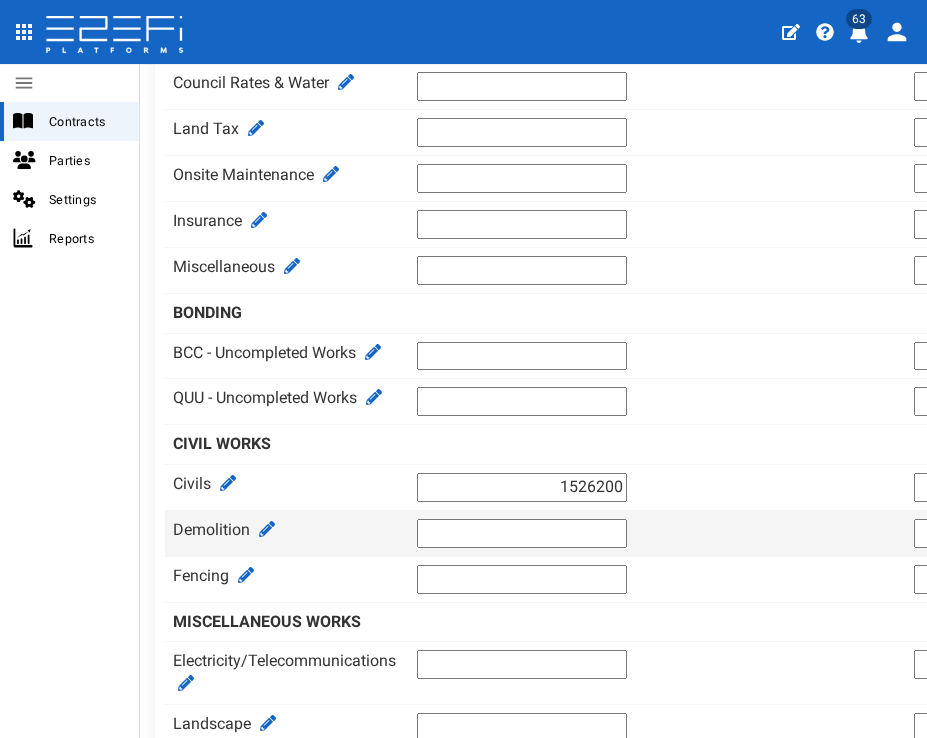 type on "1526200" 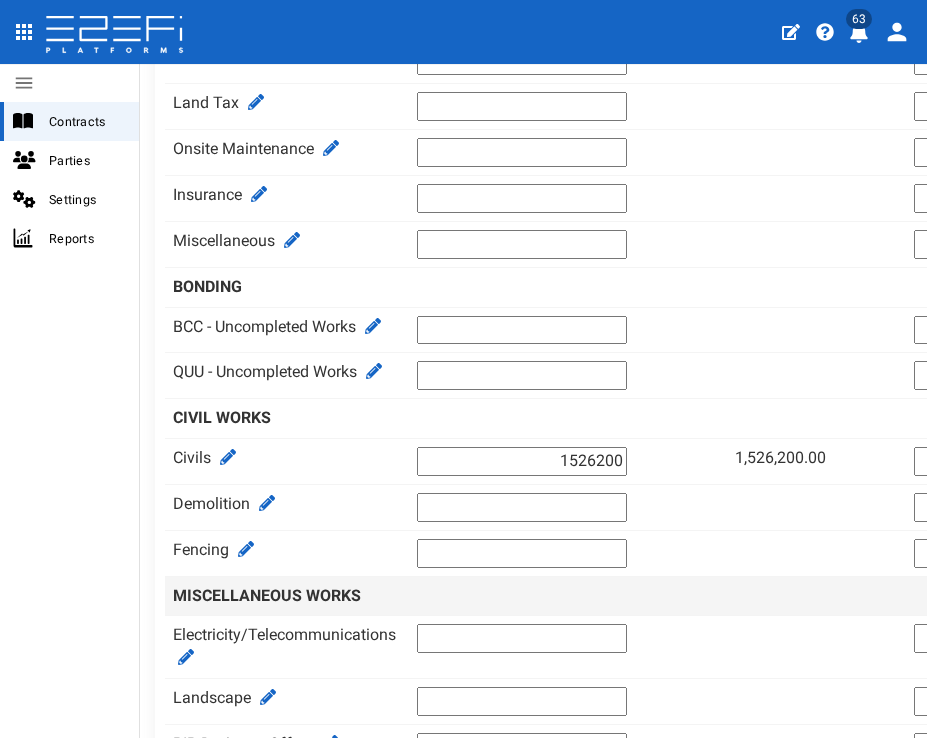 scroll, scrollTop: 0, scrollLeft: 0, axis: both 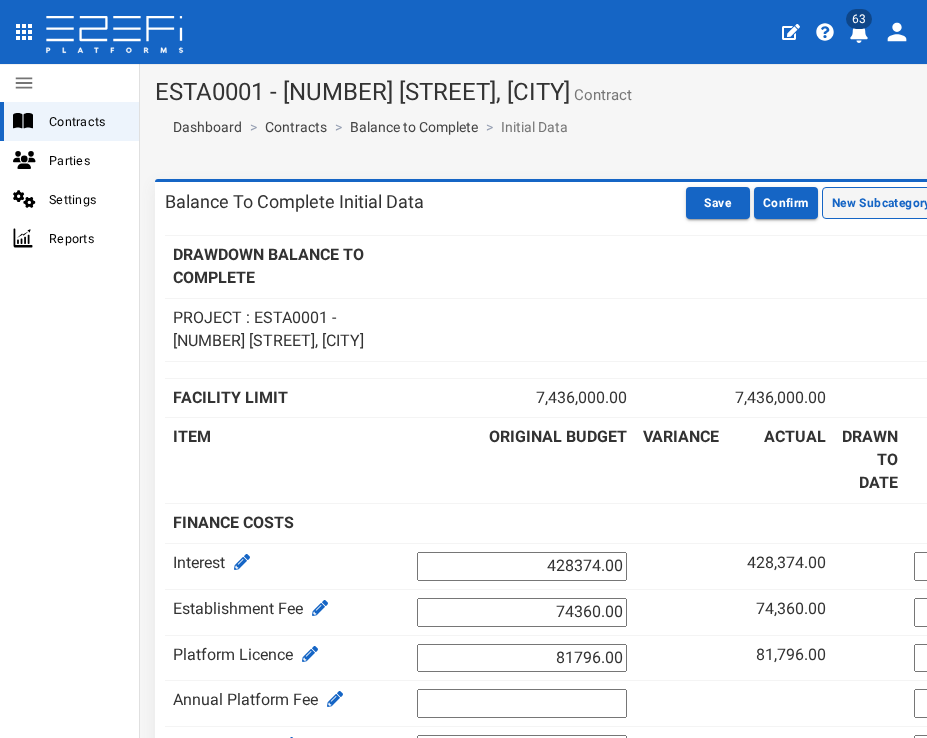 click on "New Subcategory" at bounding box center [881, 203] 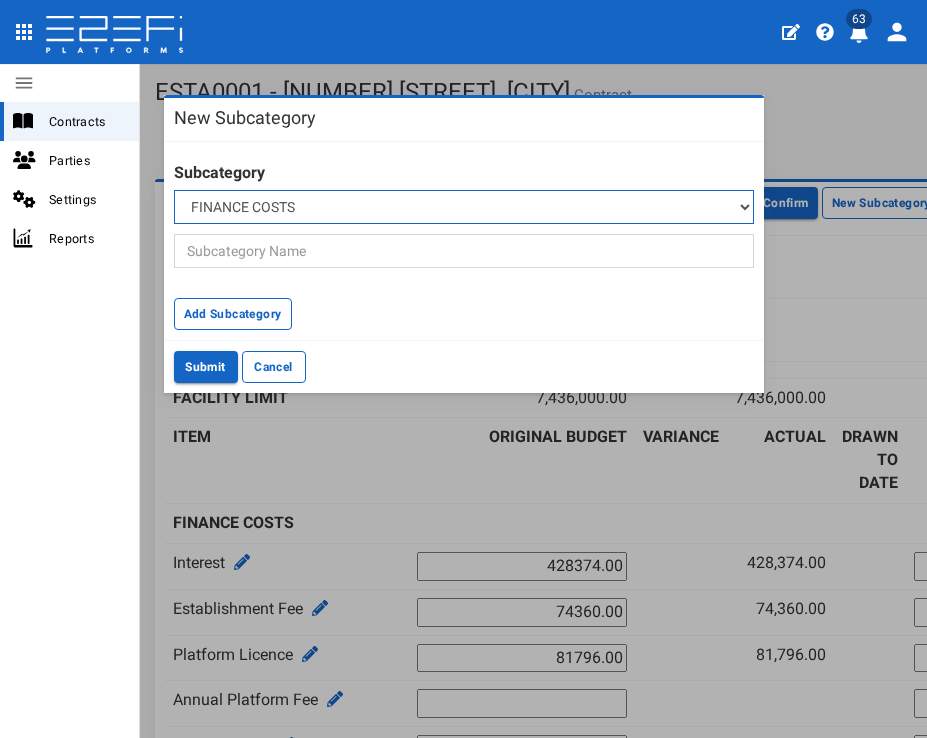 select on "B68" 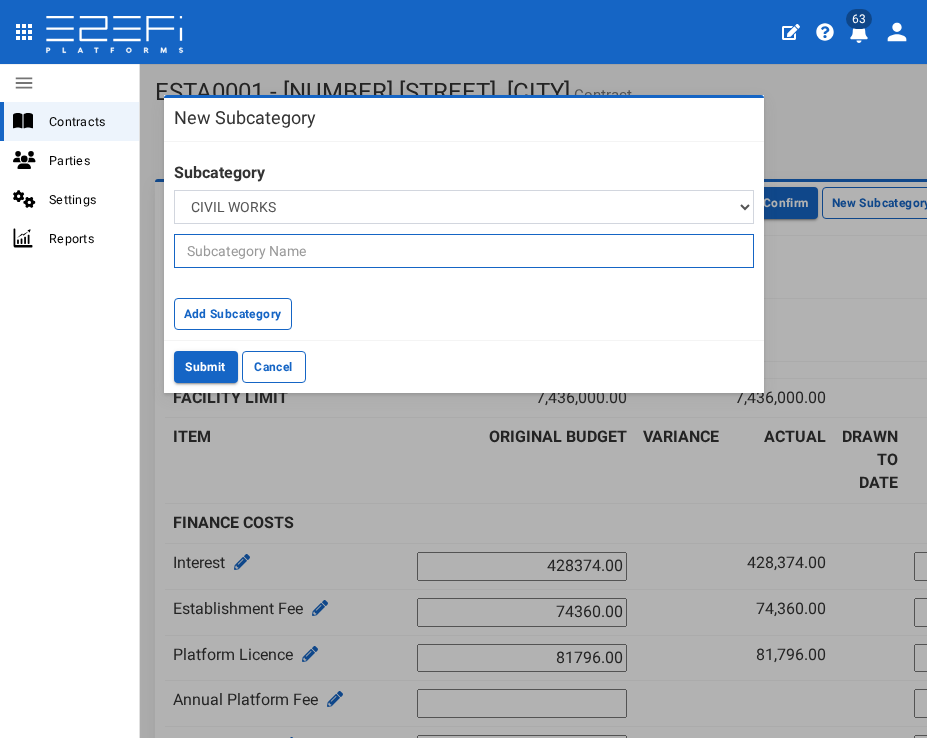 click at bounding box center (464, 251) 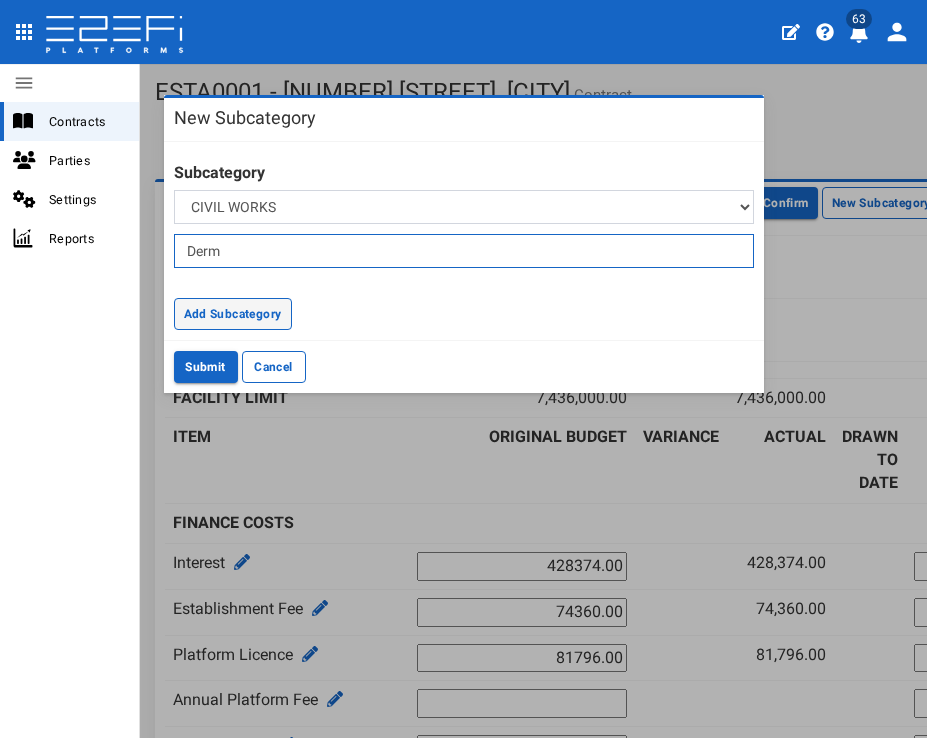 type on "Derm" 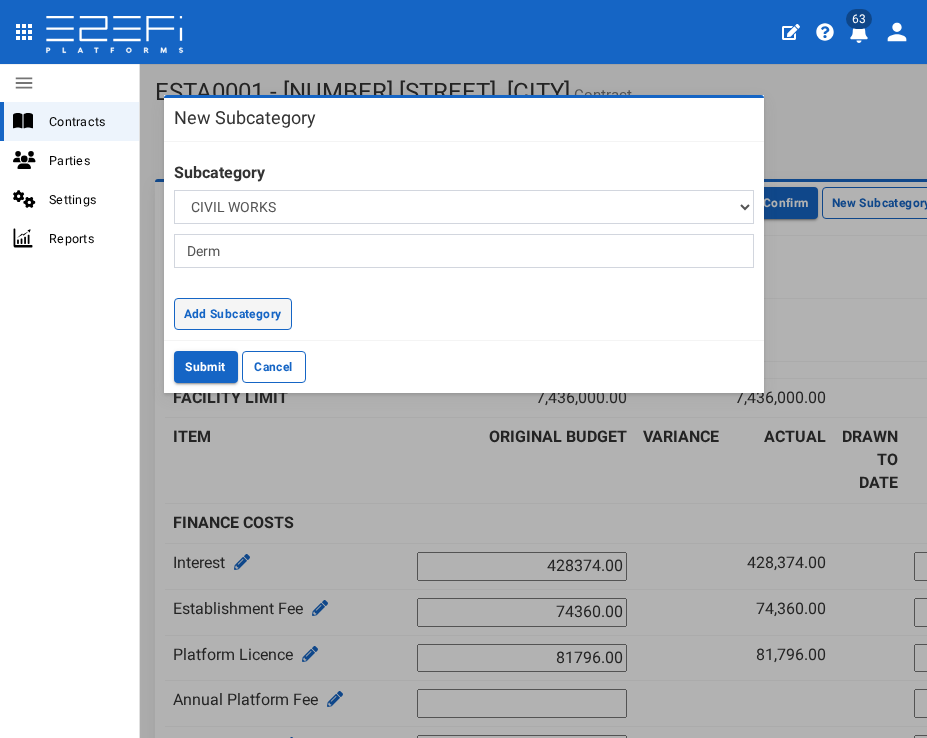 click on "Add Subcategory" at bounding box center [233, 314] 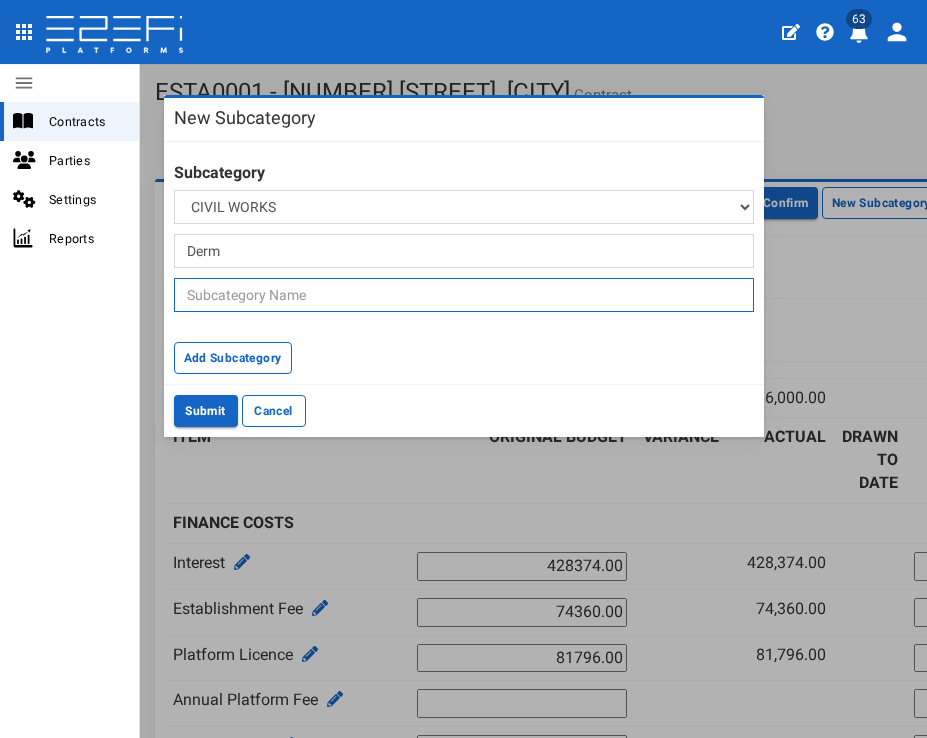 click at bounding box center (464, 295) 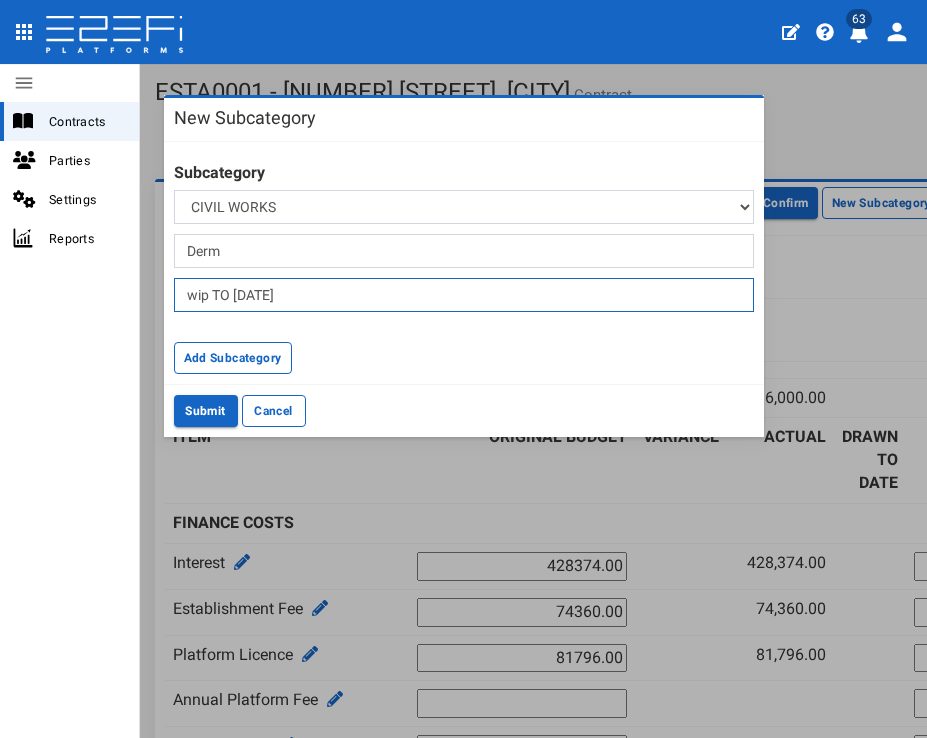 drag, startPoint x: 230, startPoint y: 298, endPoint x: 166, endPoint y: 296, distance: 64.03124 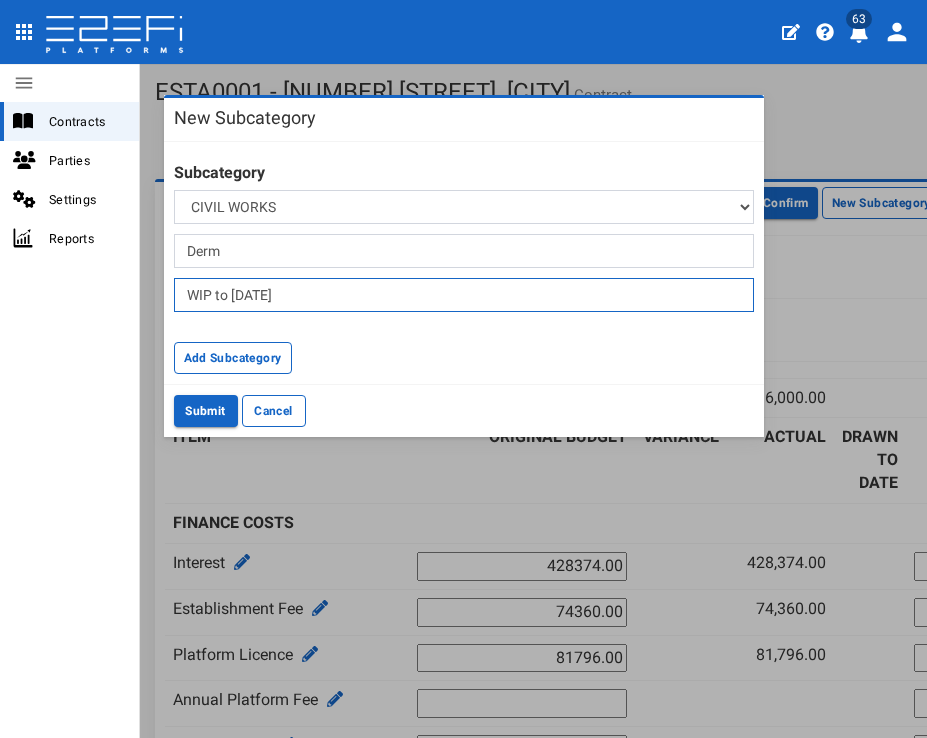 click on "WIP to 07/02/2025" at bounding box center (464, 295) 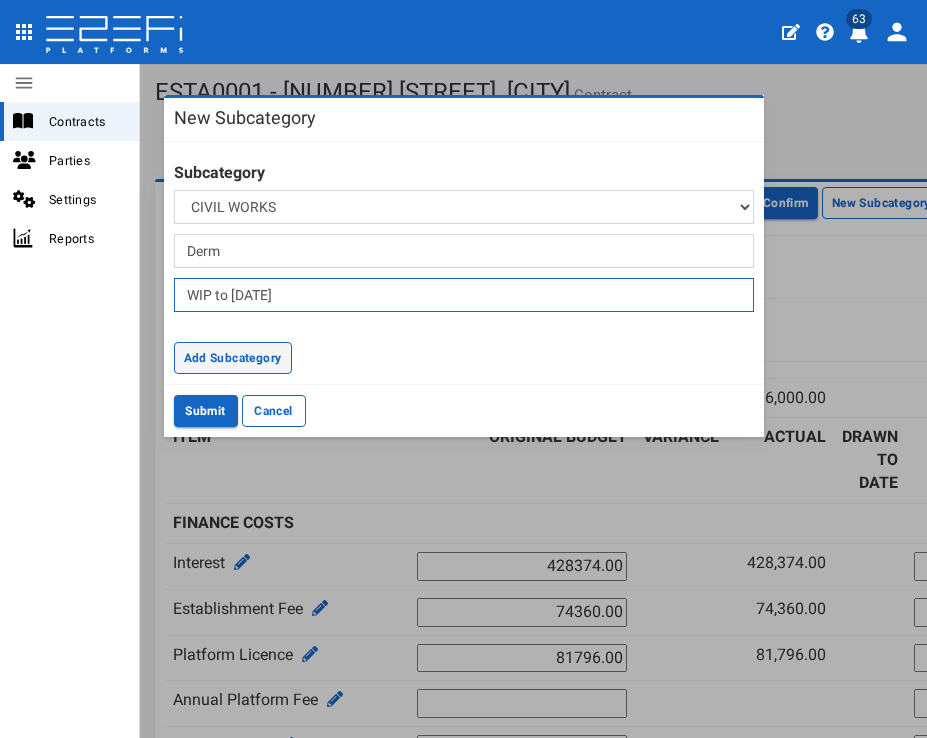 type on "WIP to 07/02/2025" 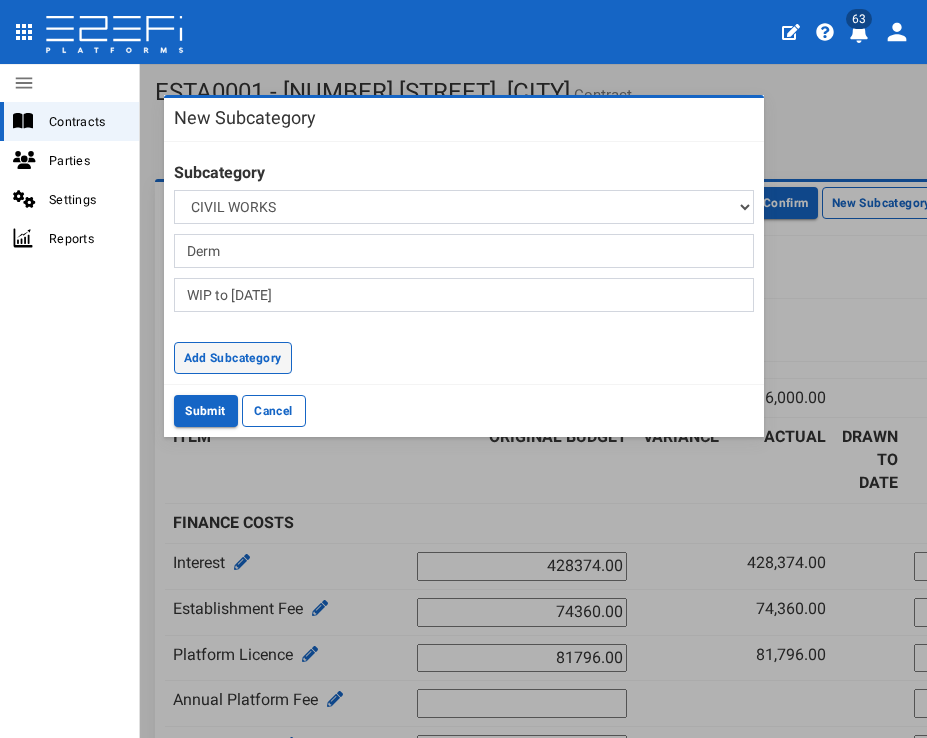 click on "Add Subcategory" at bounding box center [233, 358] 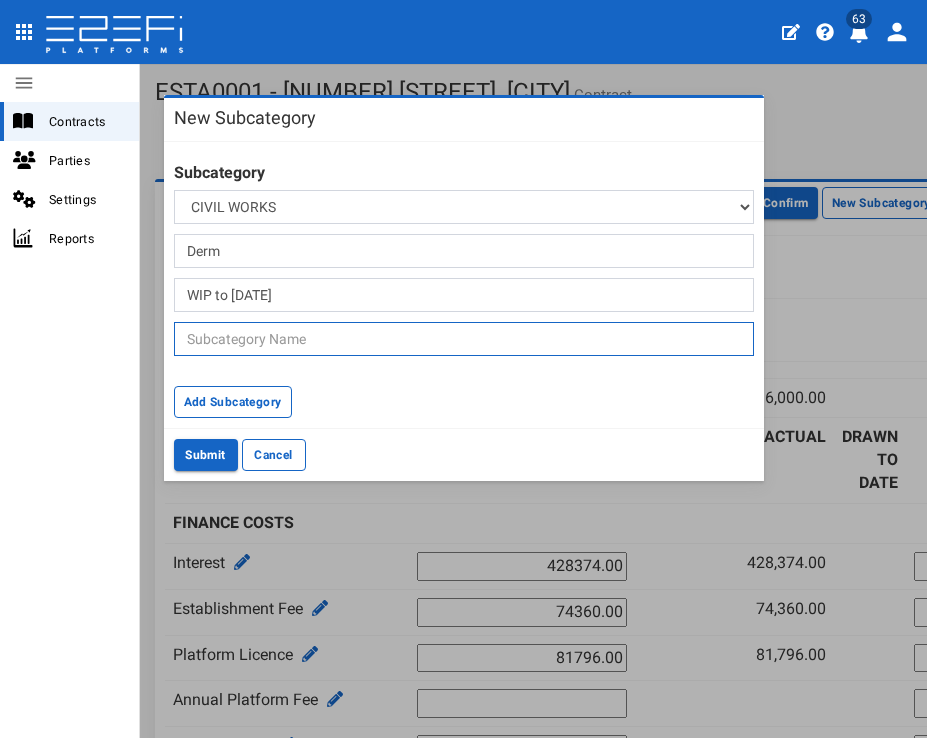 click at bounding box center (464, 339) 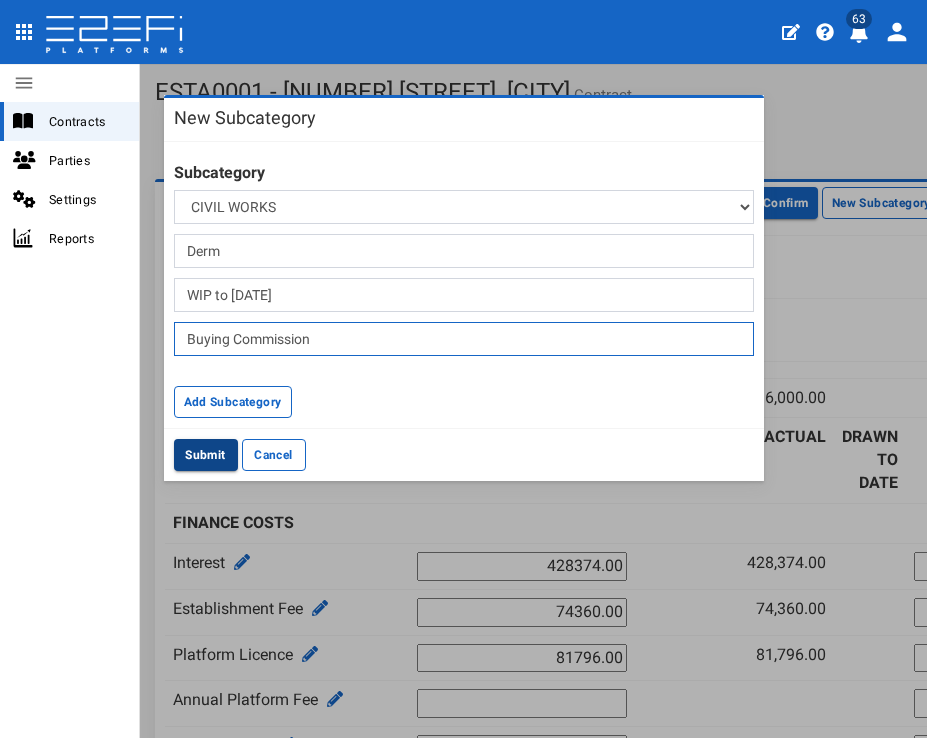 type on "Buying Commission" 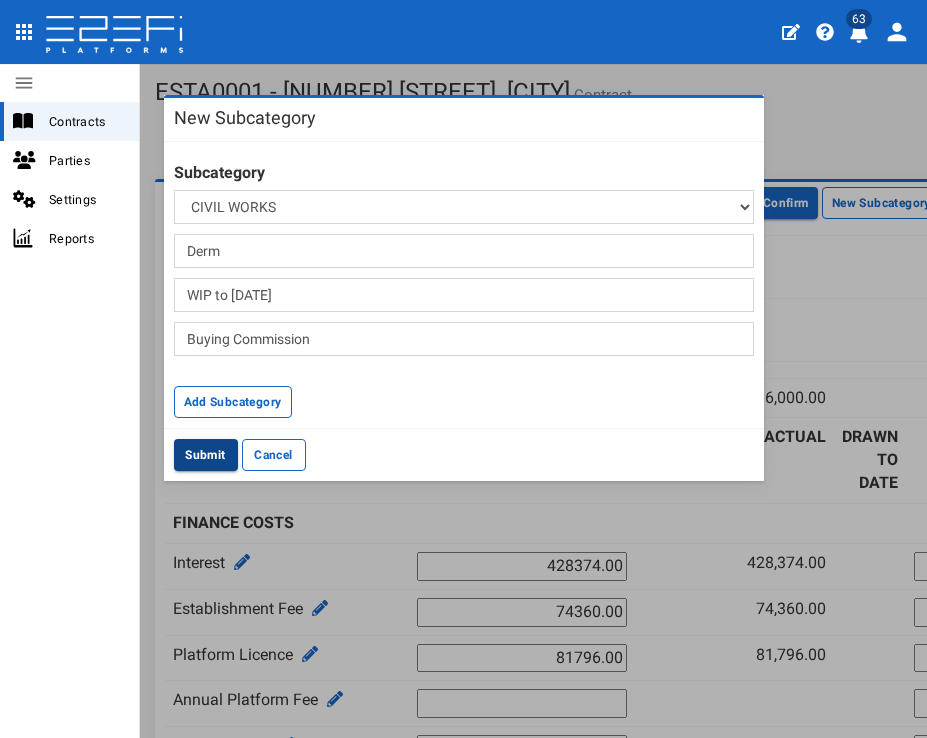 click on "Submit" at bounding box center (206, 455) 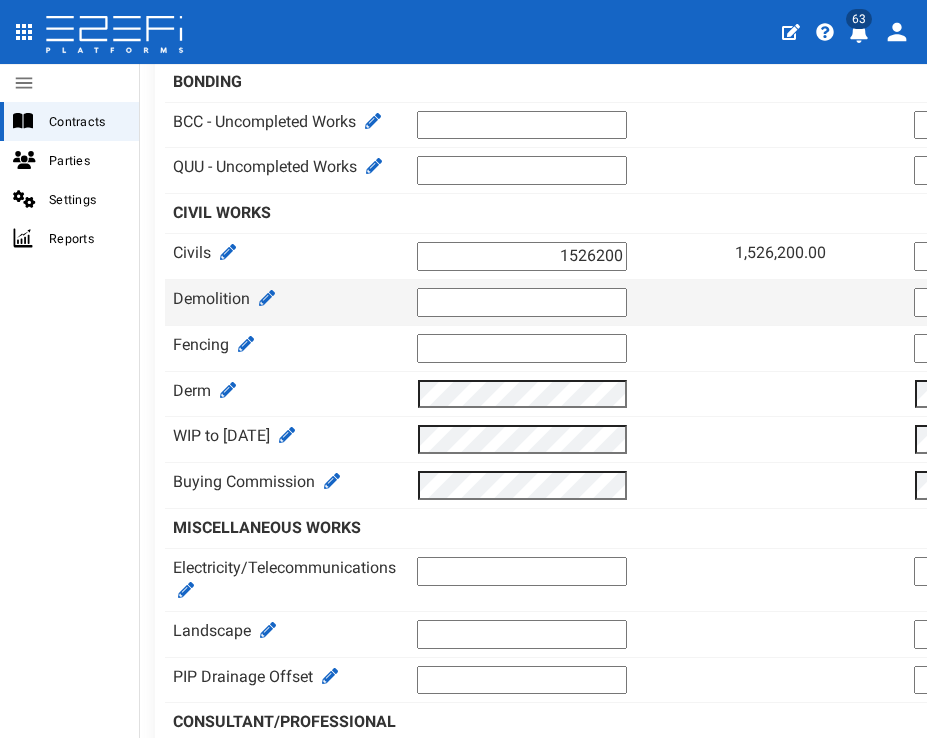 scroll, scrollTop: 1393, scrollLeft: 0, axis: vertical 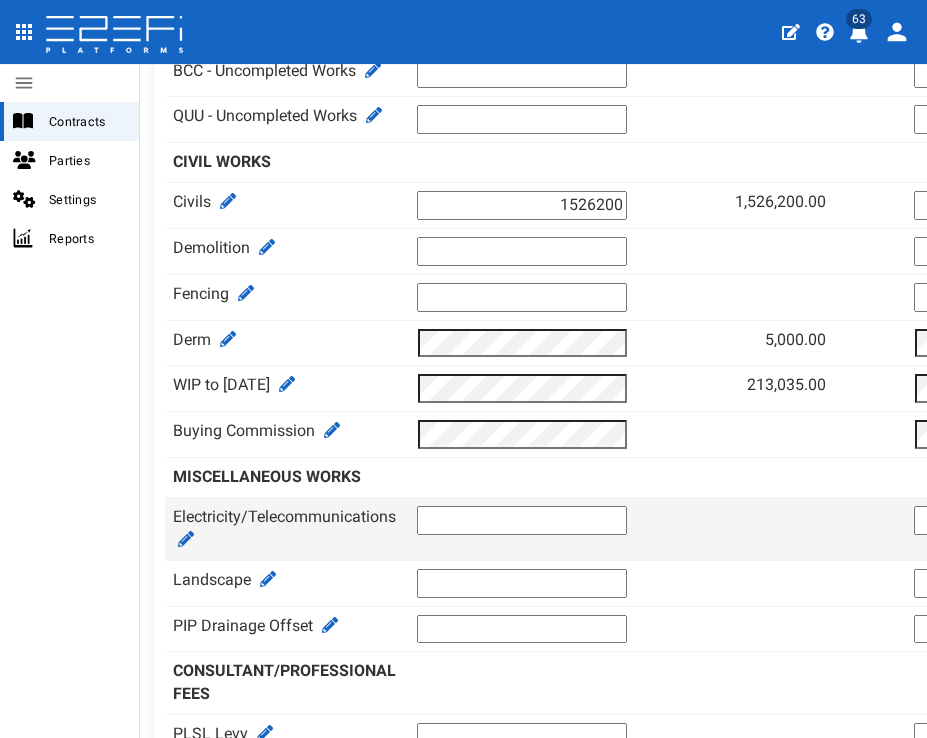 click at bounding box center [522, 520] 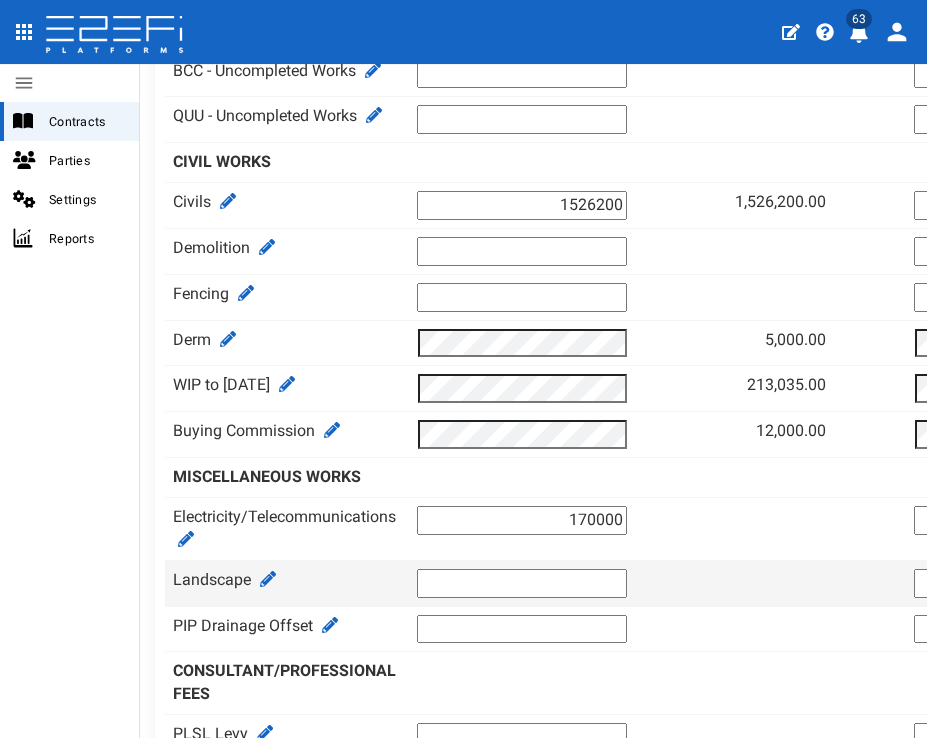 type on "170000" 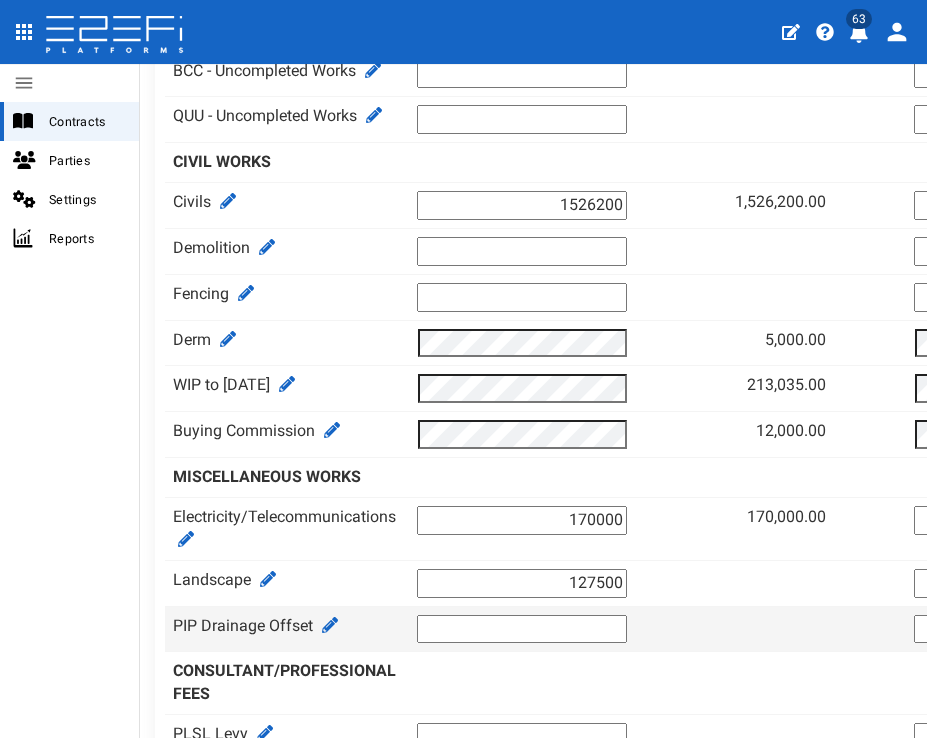 type on "127500" 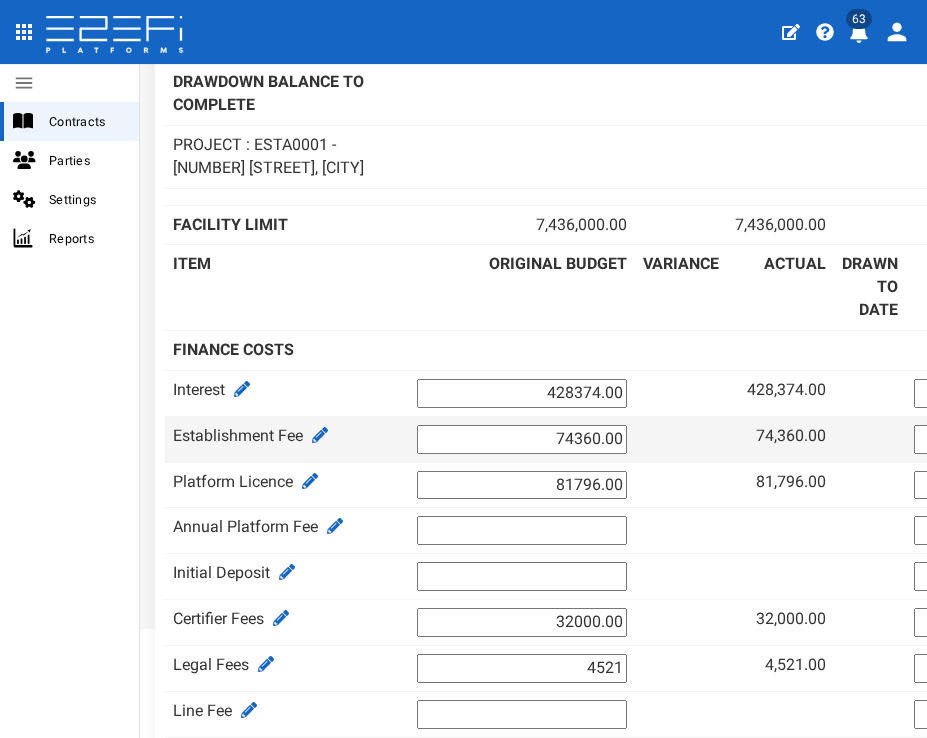 scroll, scrollTop: 0, scrollLeft: 0, axis: both 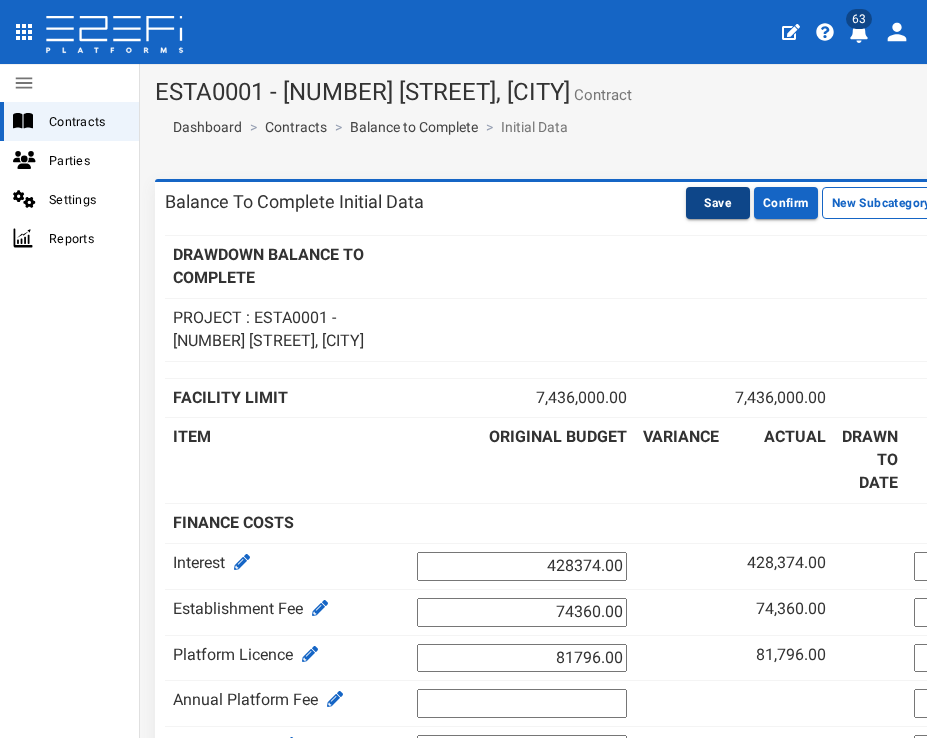 click on "Save" at bounding box center [718, 203] 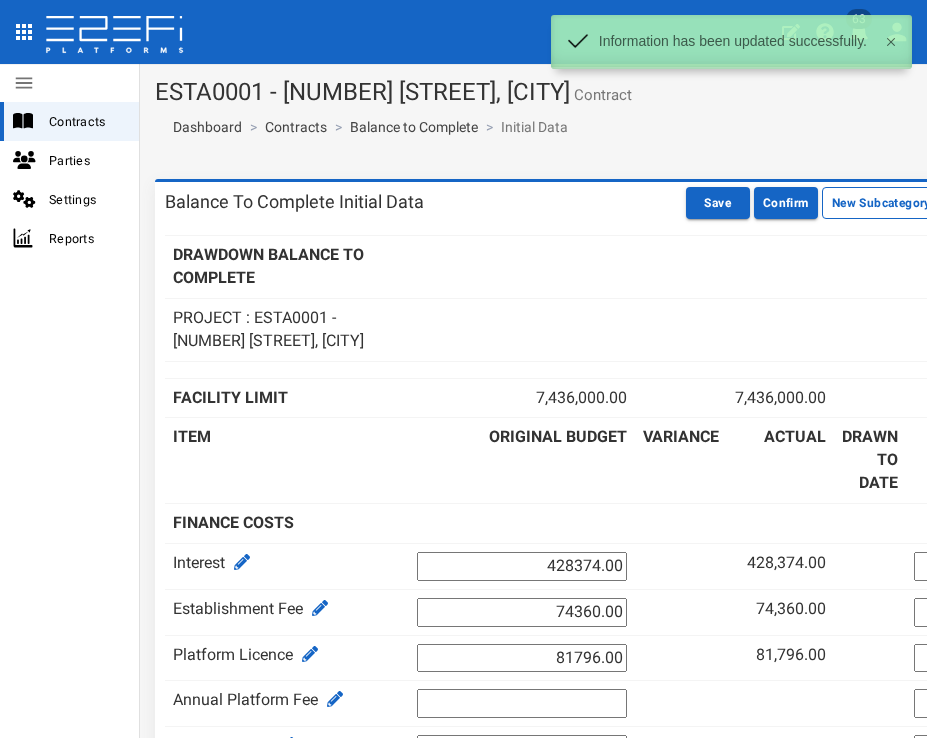 scroll, scrollTop: 0, scrollLeft: 0, axis: both 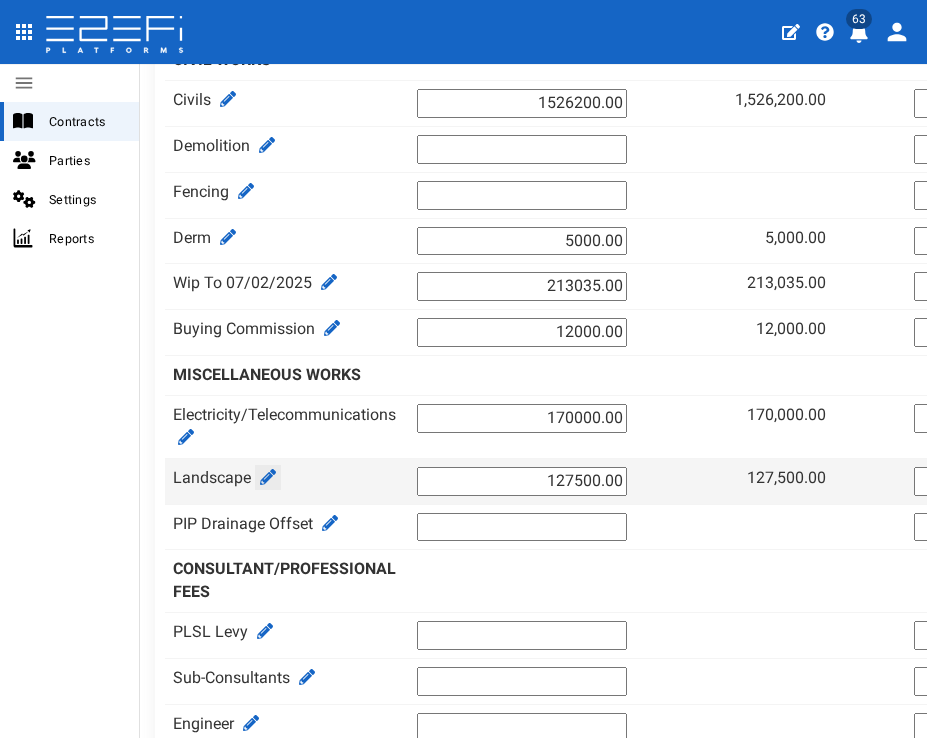 click at bounding box center [268, 477] 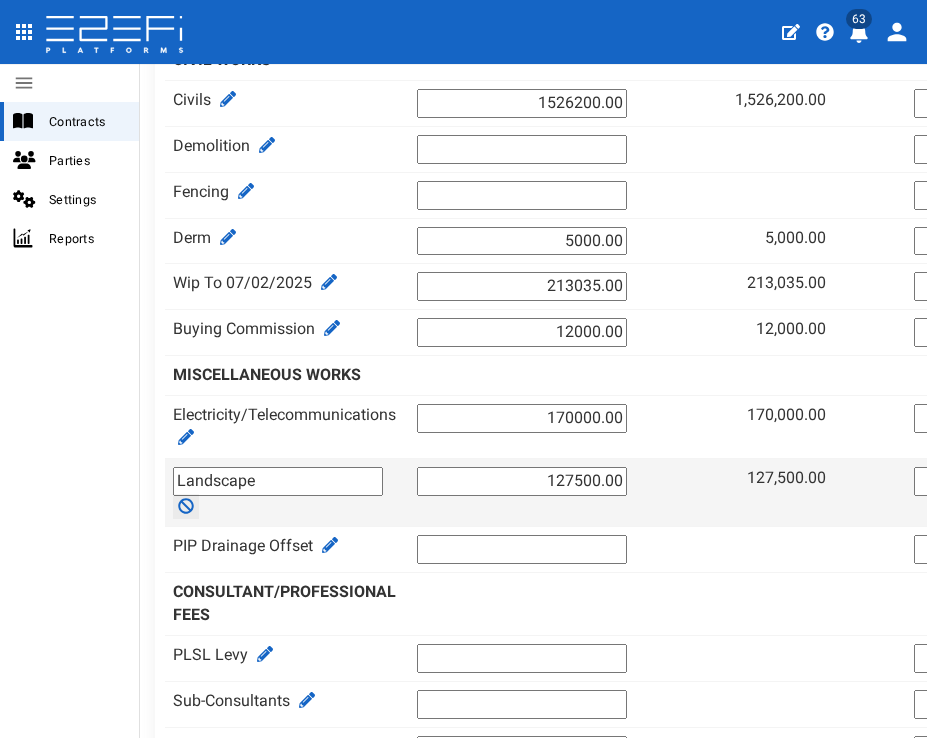 click on "Landscape" at bounding box center (278, 481) 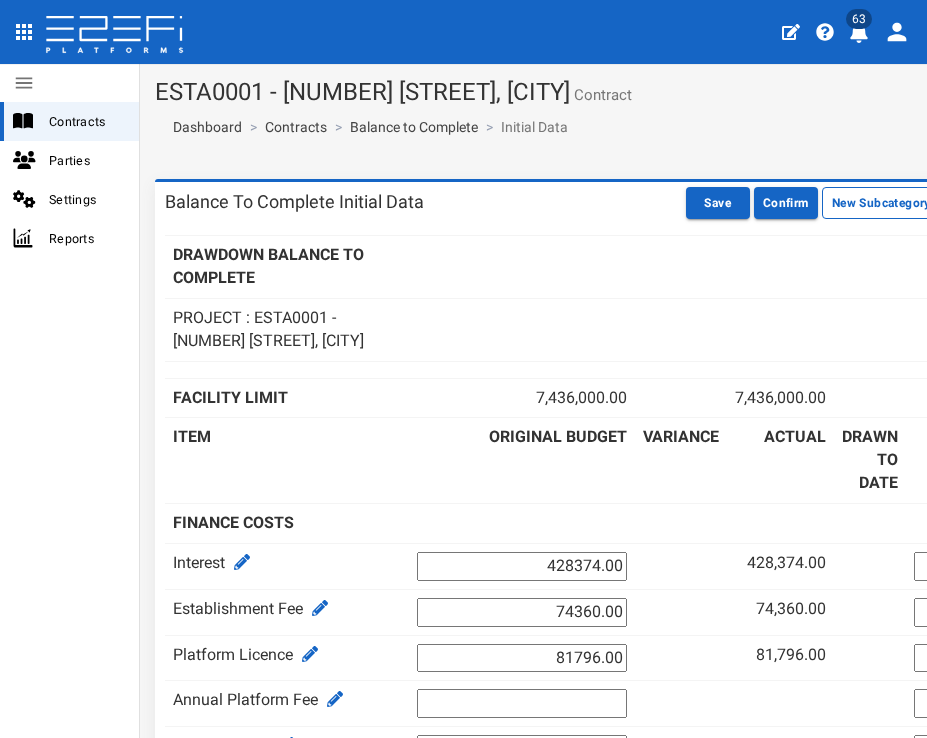 scroll, scrollTop: 0, scrollLeft: 0, axis: both 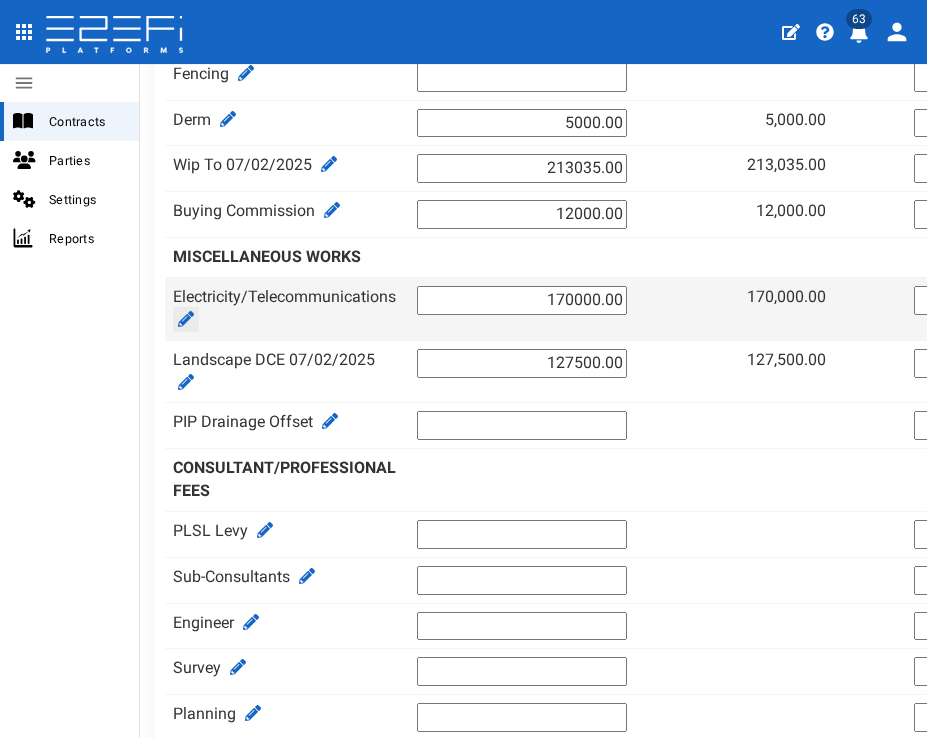 click at bounding box center [186, 319] 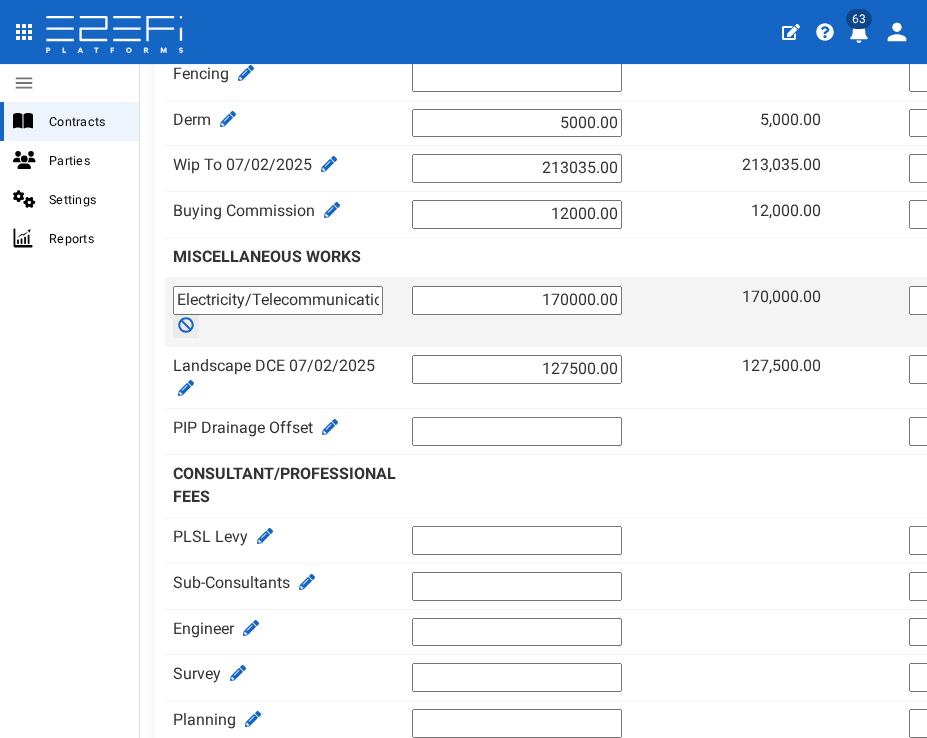 click on "Electricity/Telecommunications" at bounding box center [278, 300] 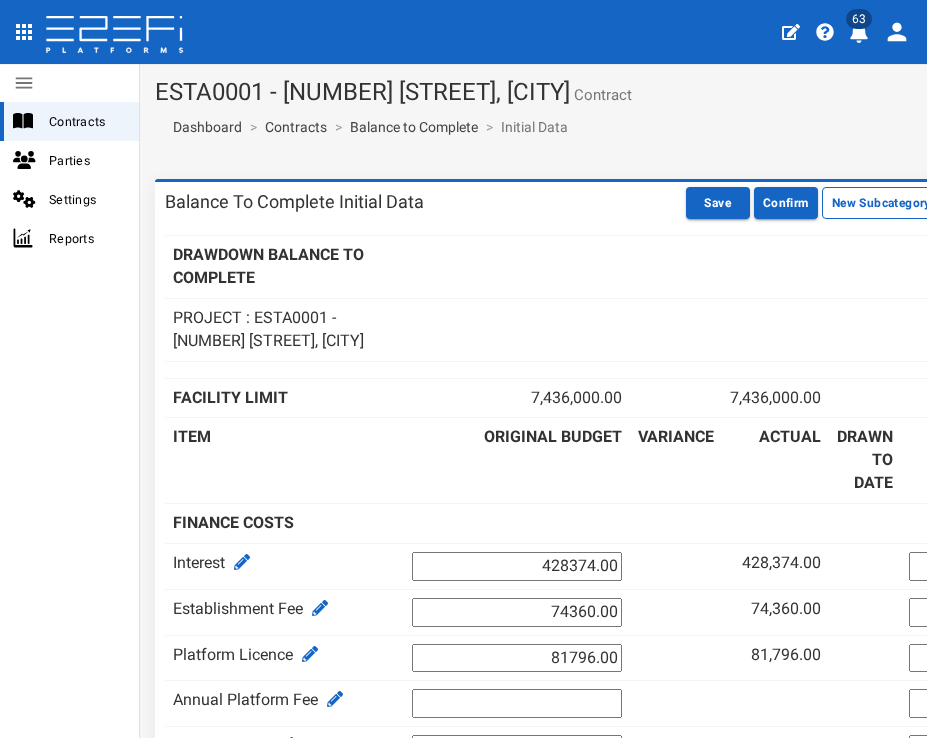 scroll, scrollTop: 0, scrollLeft: 0, axis: both 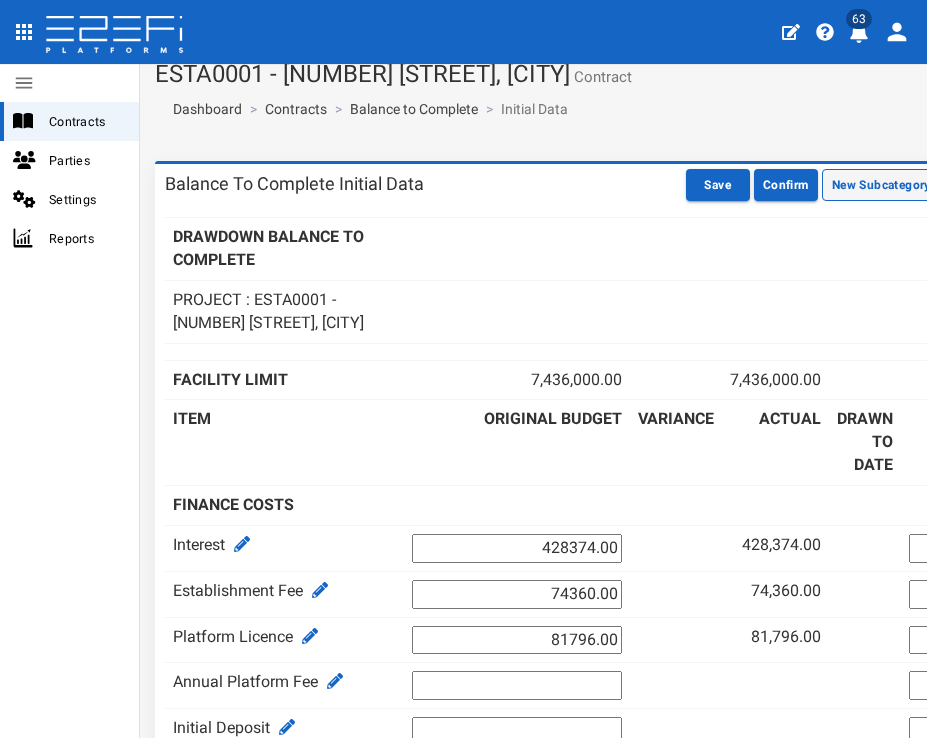 click on "New Subcategory" at bounding box center [881, 185] 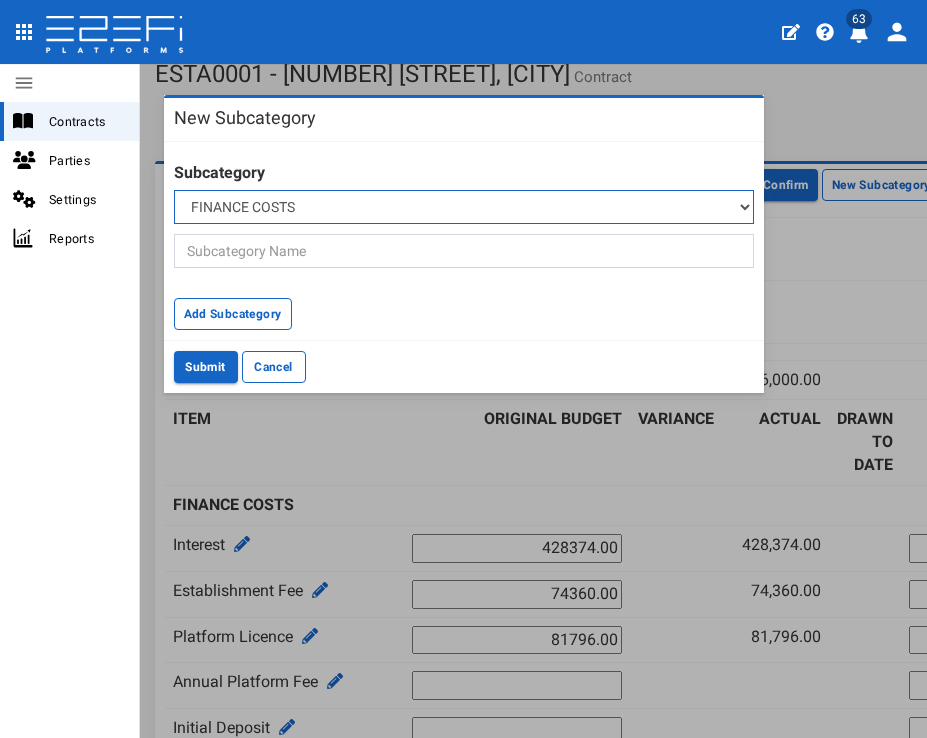 select on "B132" 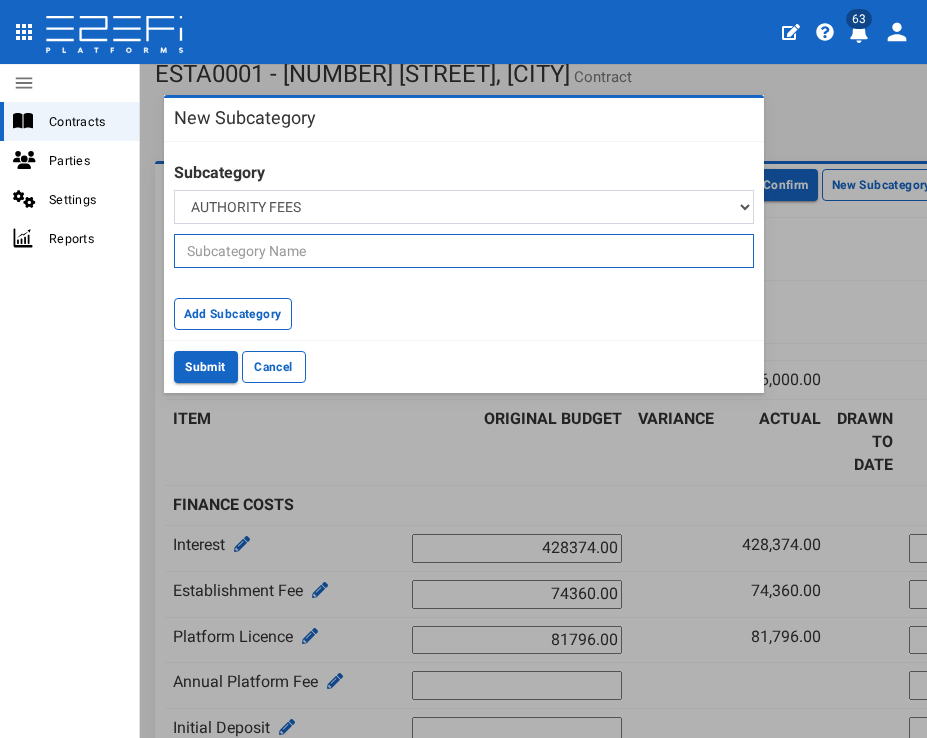 click at bounding box center (464, 251) 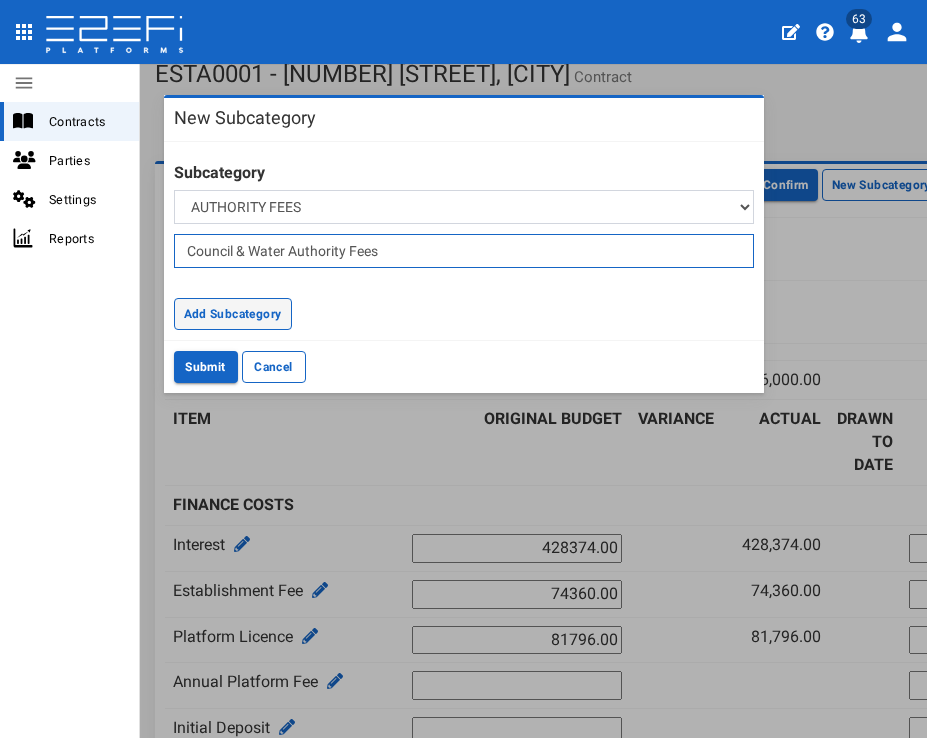type on "Council & Water Authority Fees" 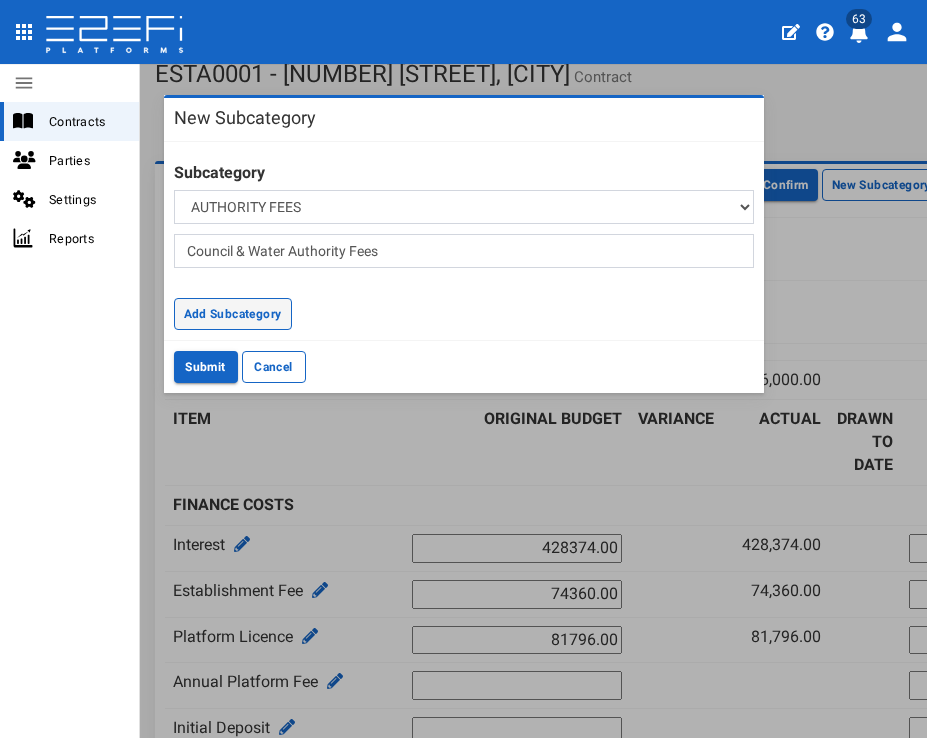 click on "Add Subcategory" at bounding box center (233, 314) 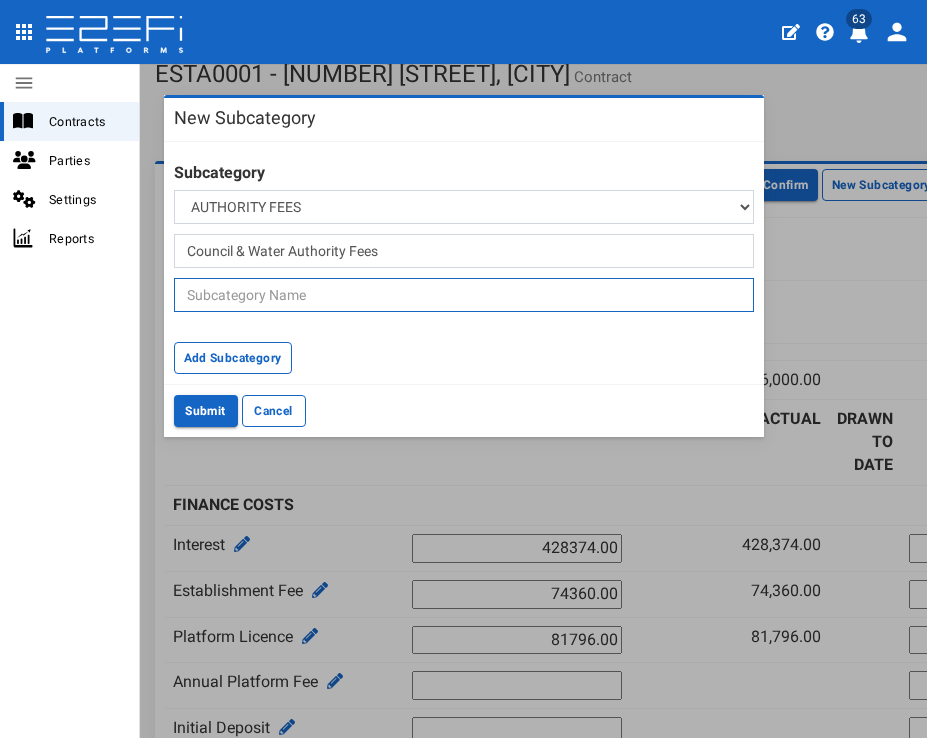click at bounding box center [464, 295] 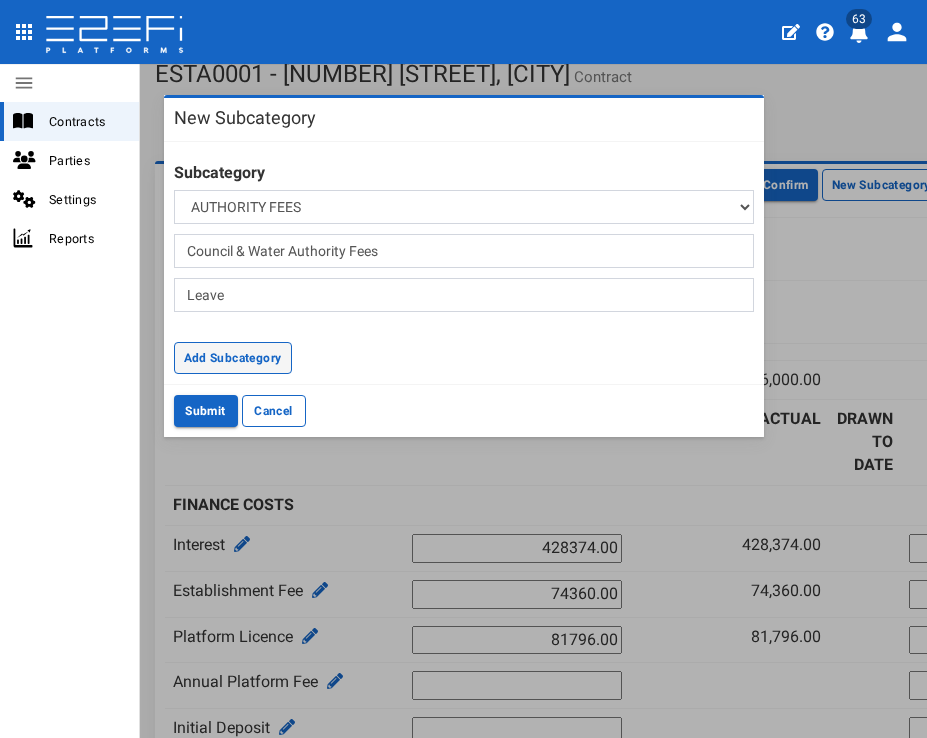 drag, startPoint x: 218, startPoint y: 325, endPoint x: 228, endPoint y: 352, distance: 28.79236 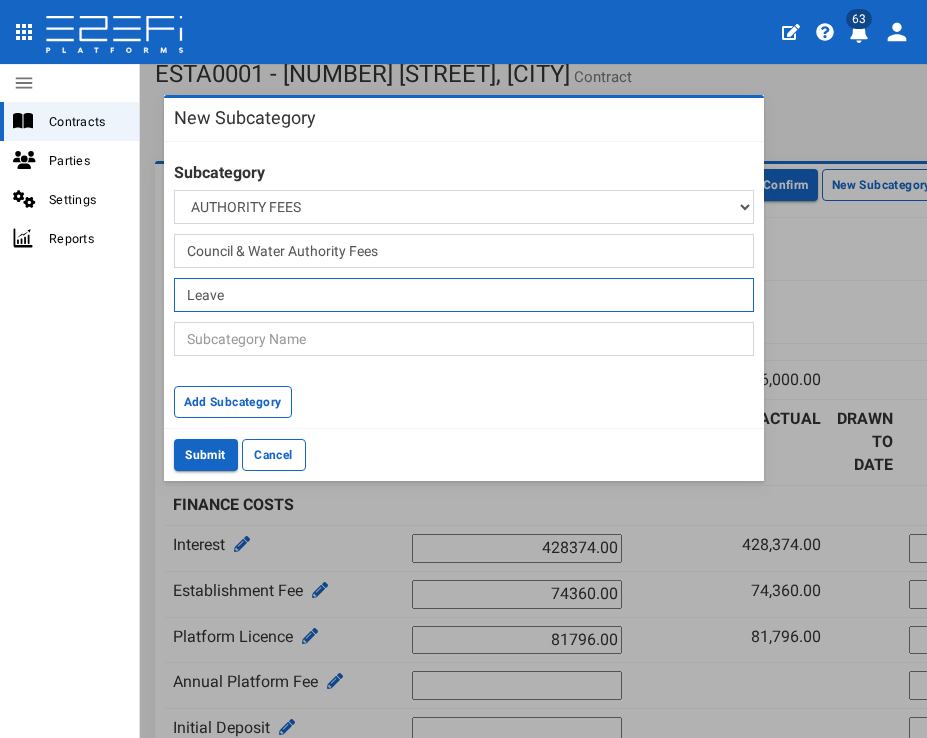 click on "Leave" at bounding box center [464, 295] 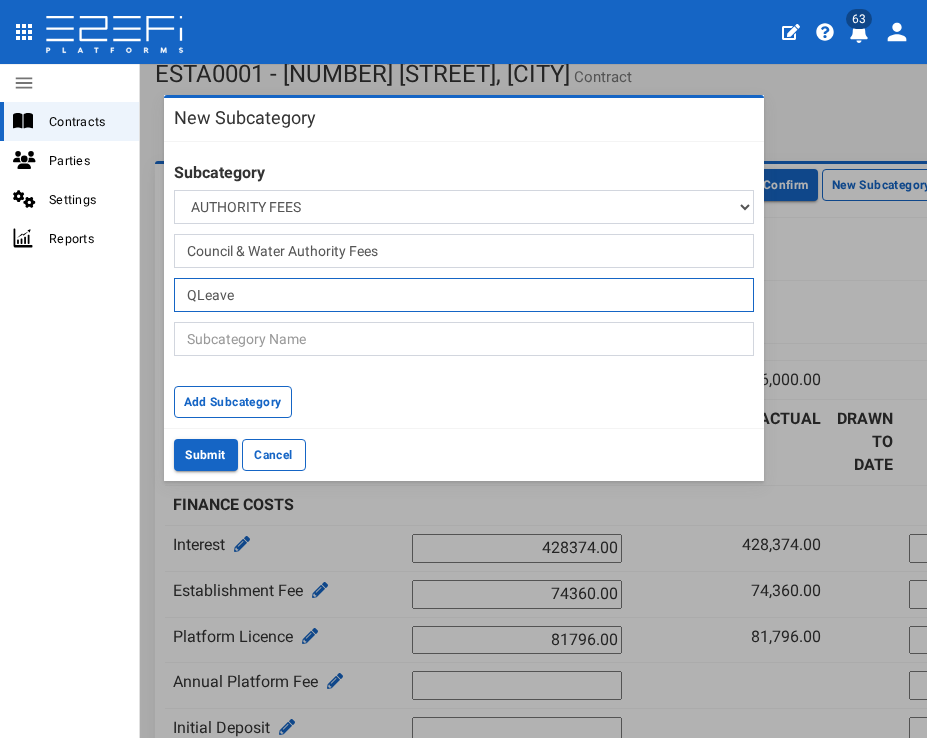 click on "QLeave" at bounding box center (464, 295) 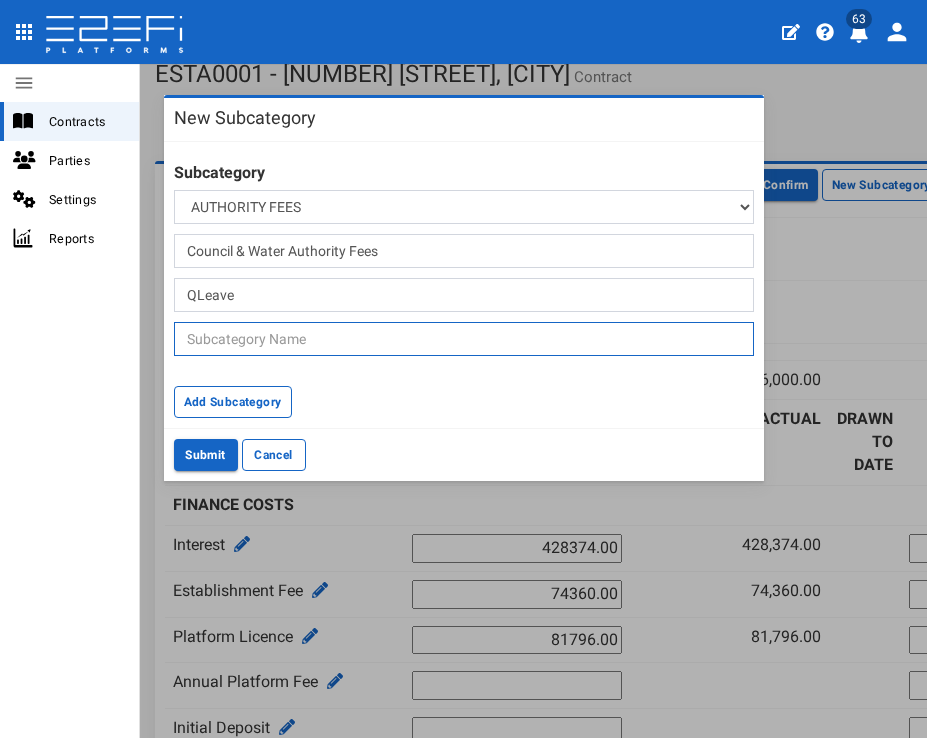 click at bounding box center [464, 339] 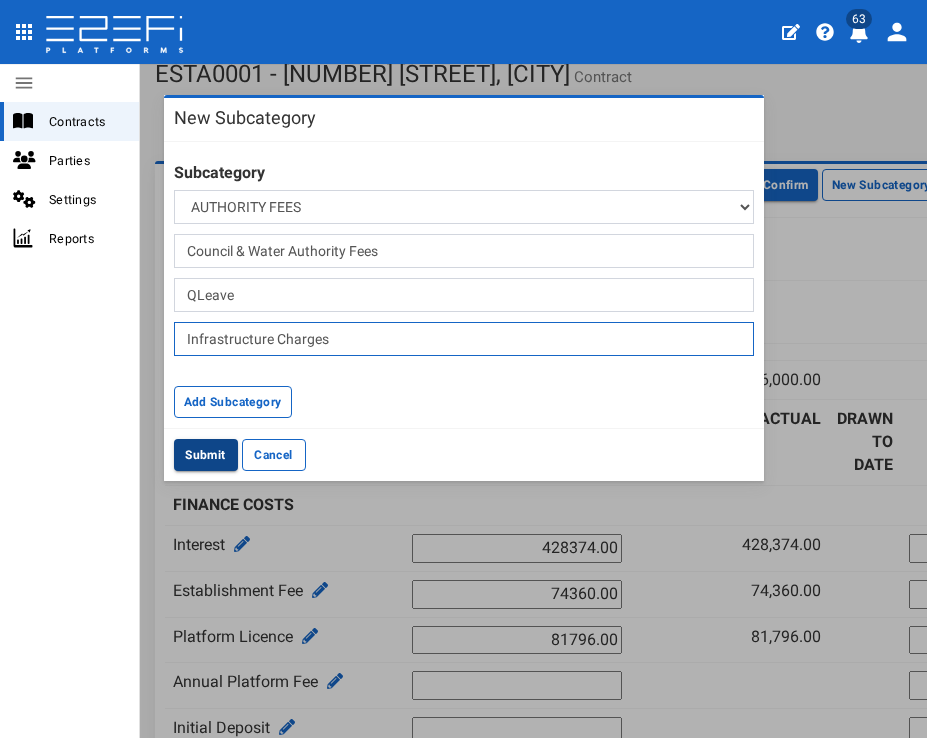type on "Infrastructure Charges" 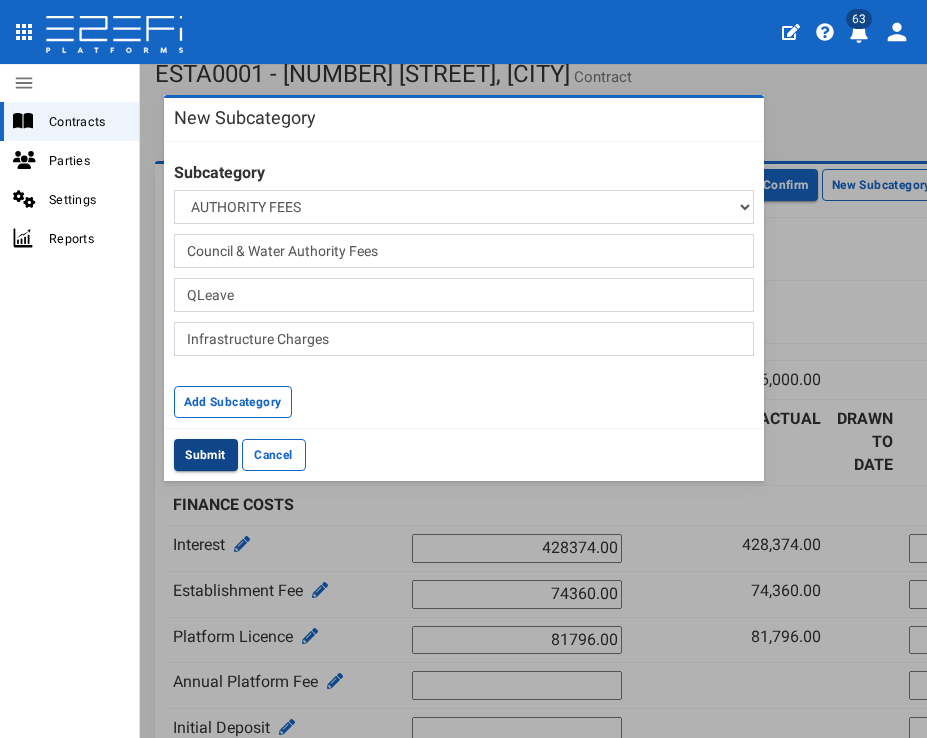 click on "Submit" at bounding box center [206, 455] 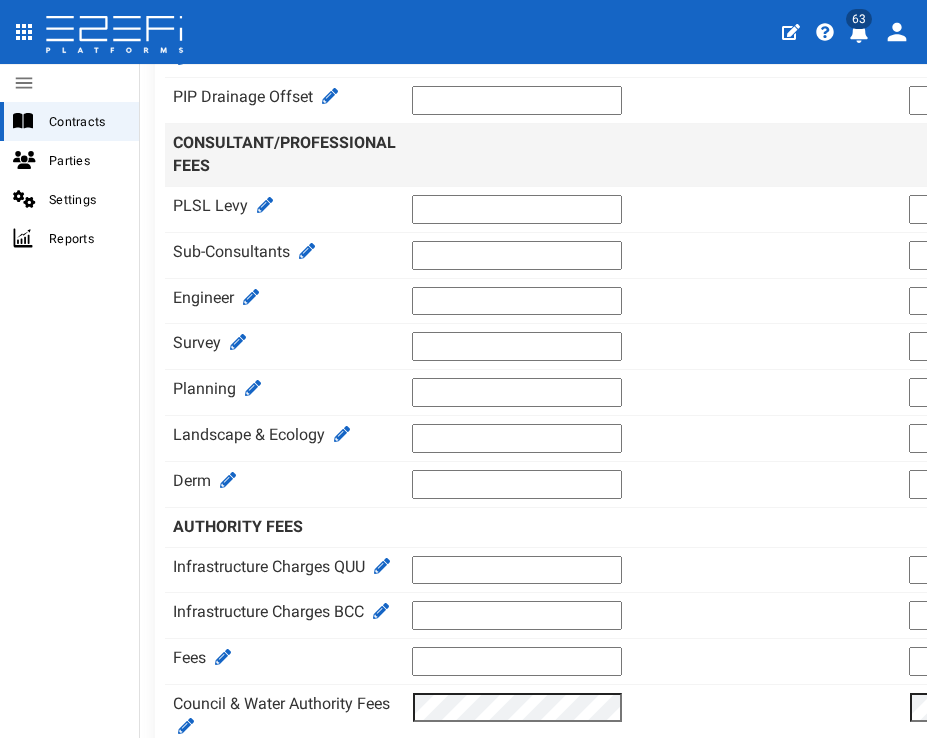 scroll, scrollTop: 2147, scrollLeft: 0, axis: vertical 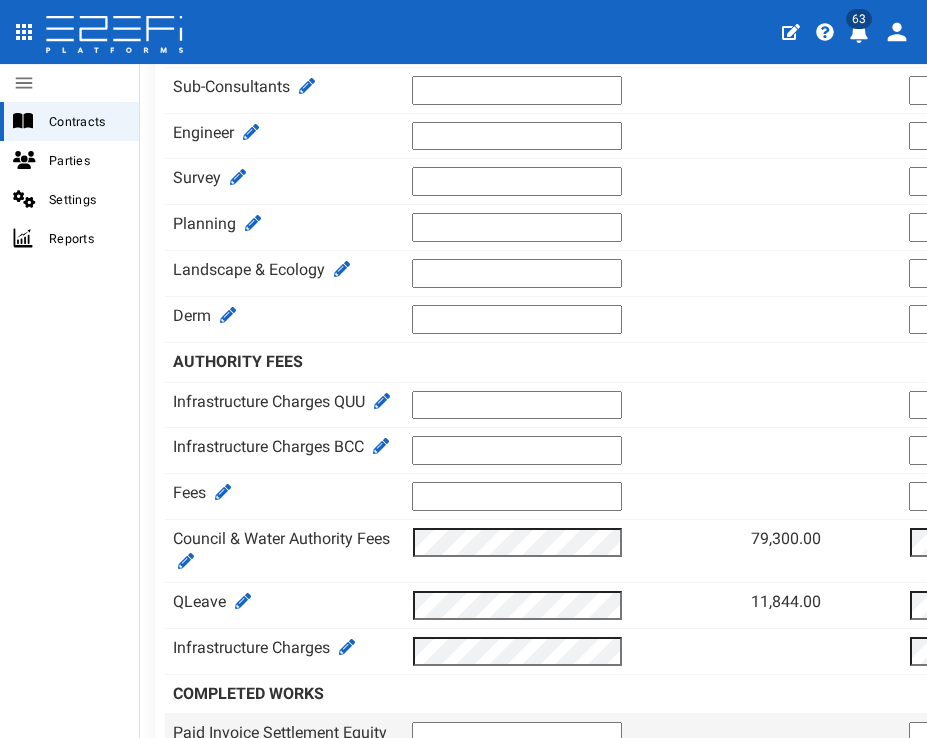 click at bounding box center [517, 736] 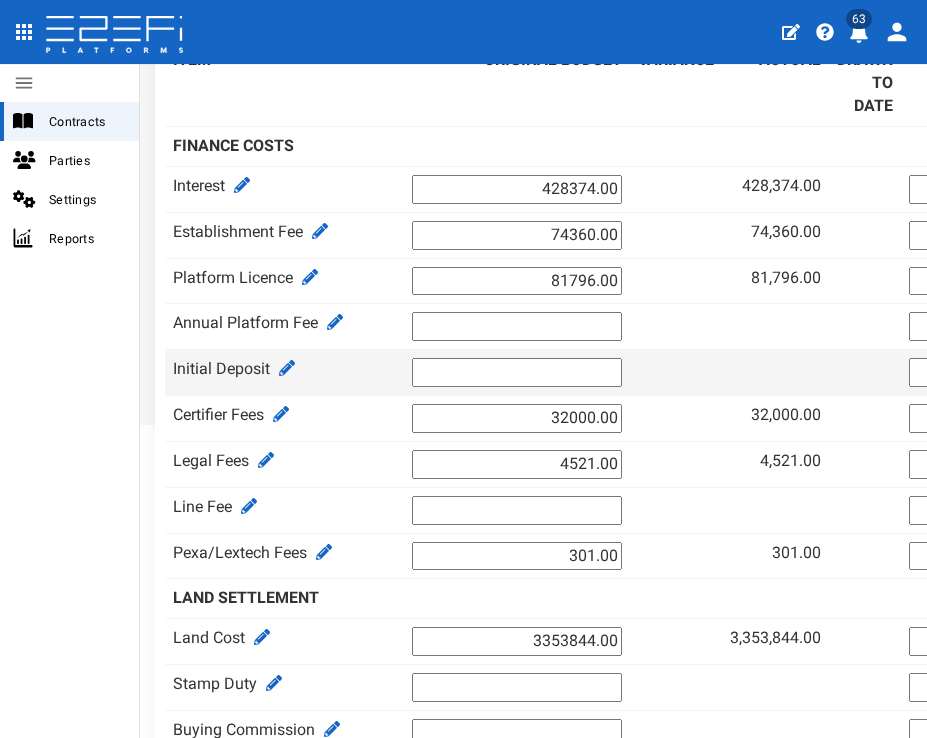 scroll, scrollTop: 0, scrollLeft: 0, axis: both 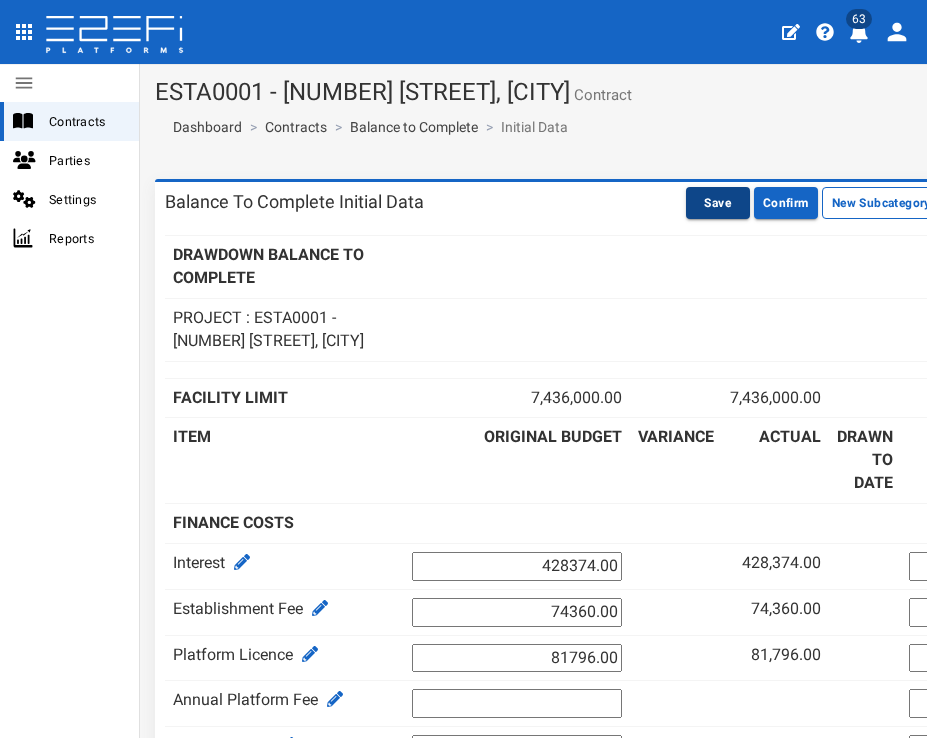 click on "Save" at bounding box center (718, 203) 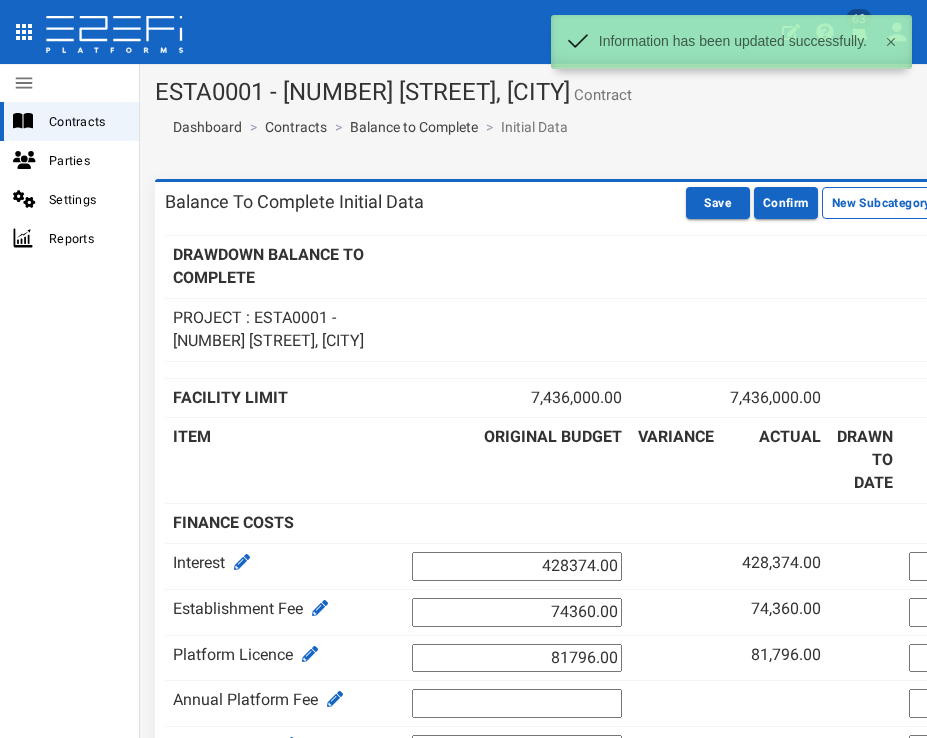 scroll, scrollTop: 0, scrollLeft: 0, axis: both 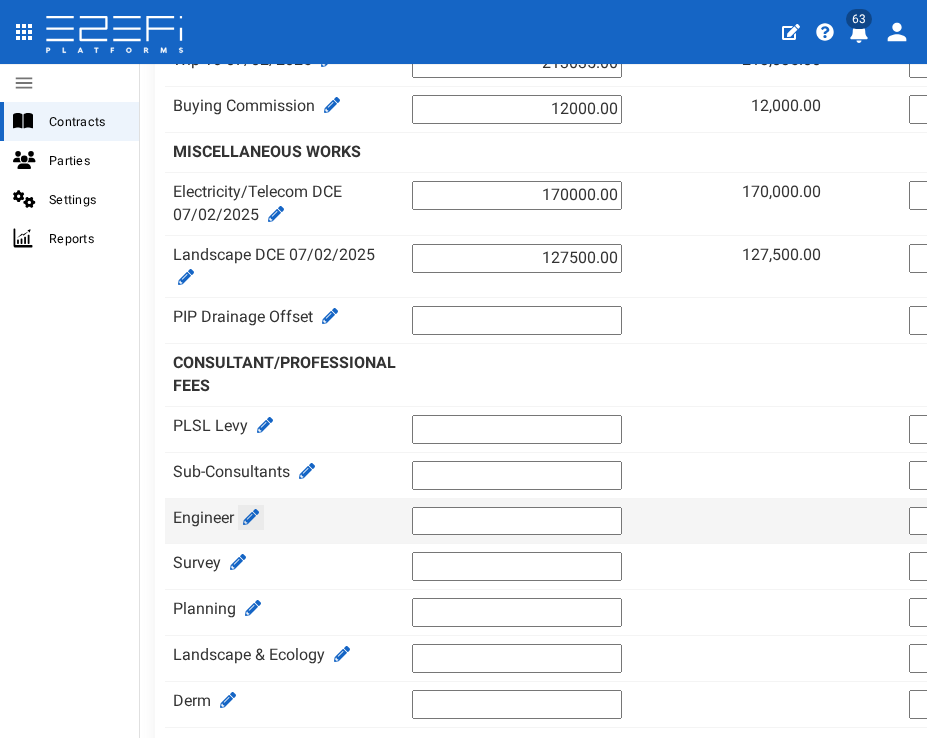 click at bounding box center (251, 517) 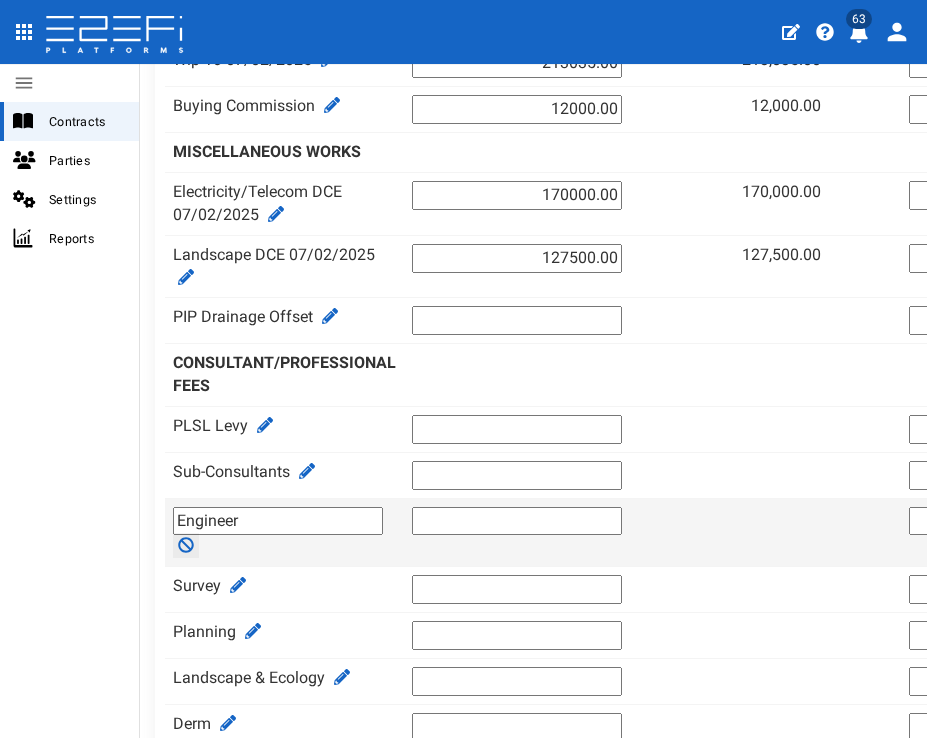 click on "Engineer" at bounding box center (278, 521) 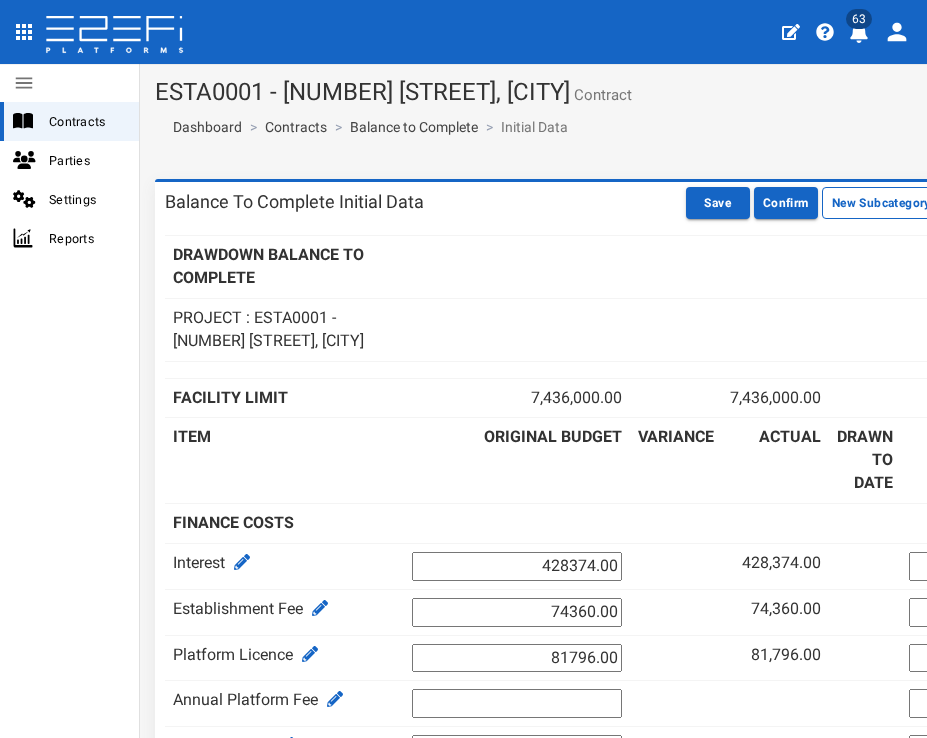 scroll, scrollTop: 0, scrollLeft: 0, axis: both 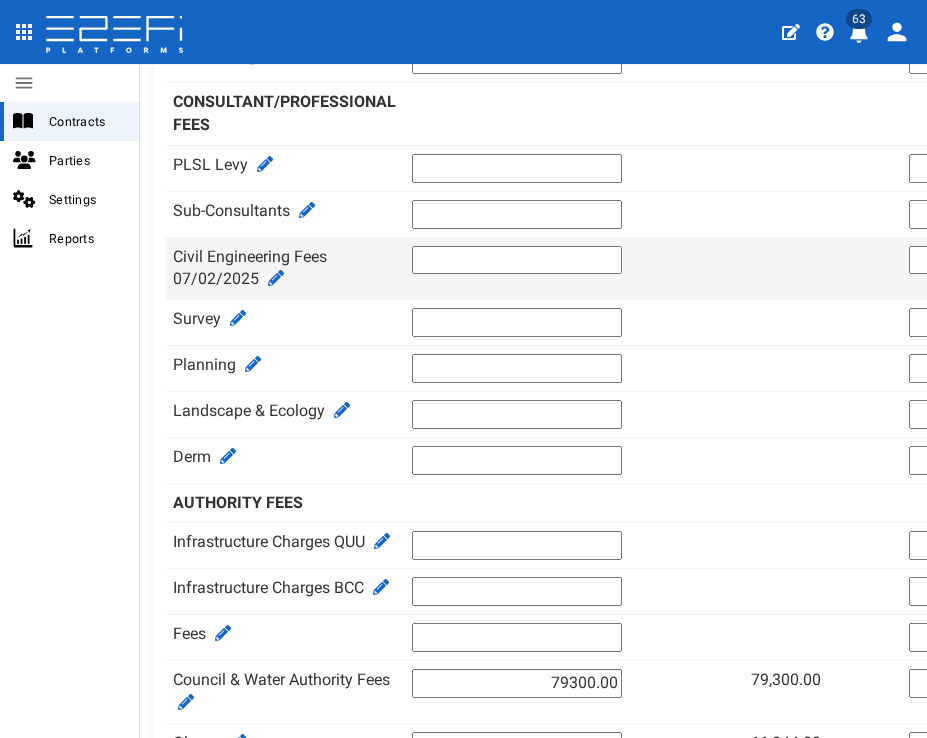 click at bounding box center [517, 260] 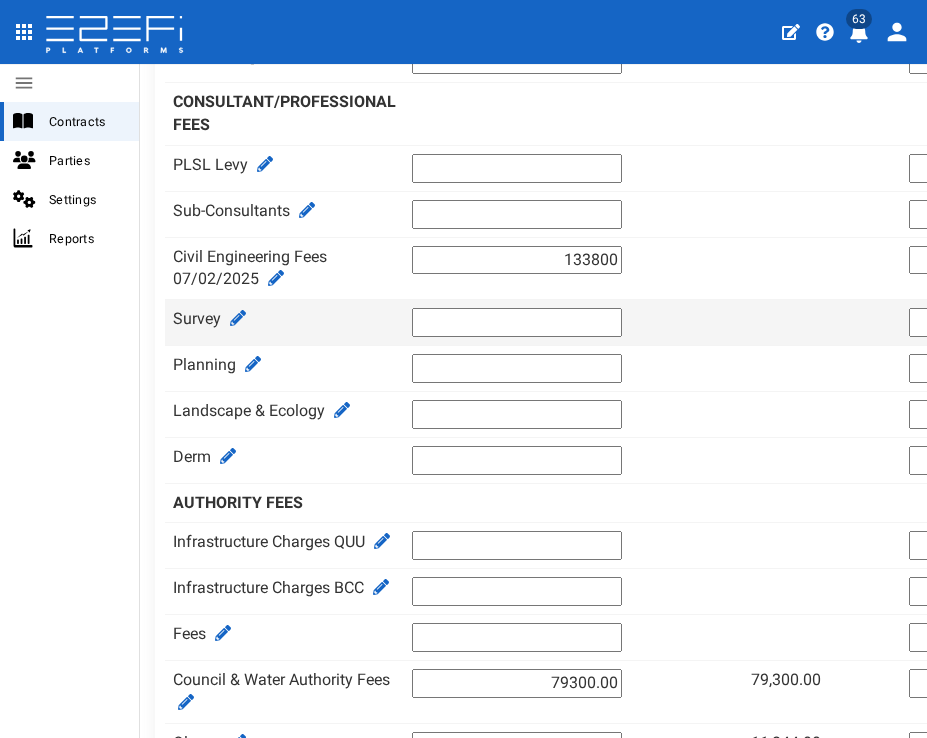 type on "133800" 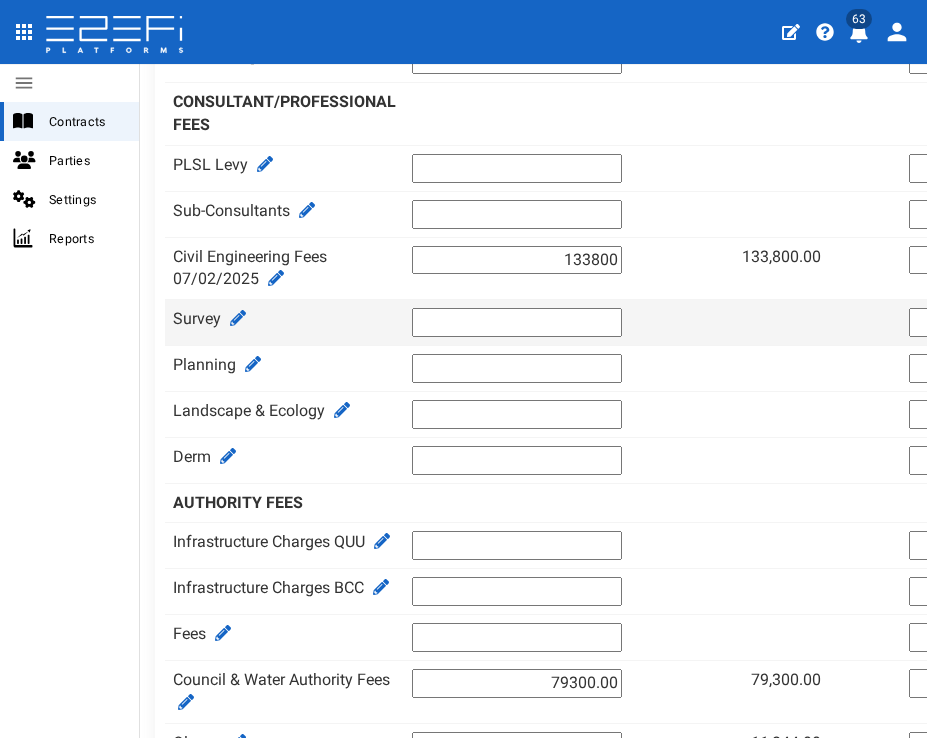 click at bounding box center (517, 322) 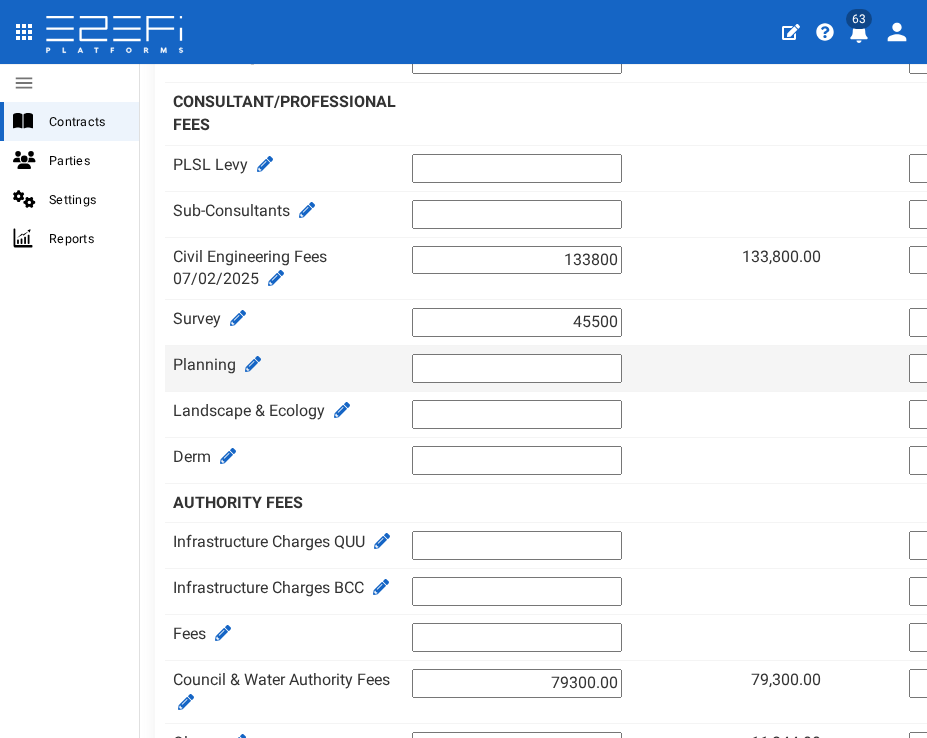 type on "45500" 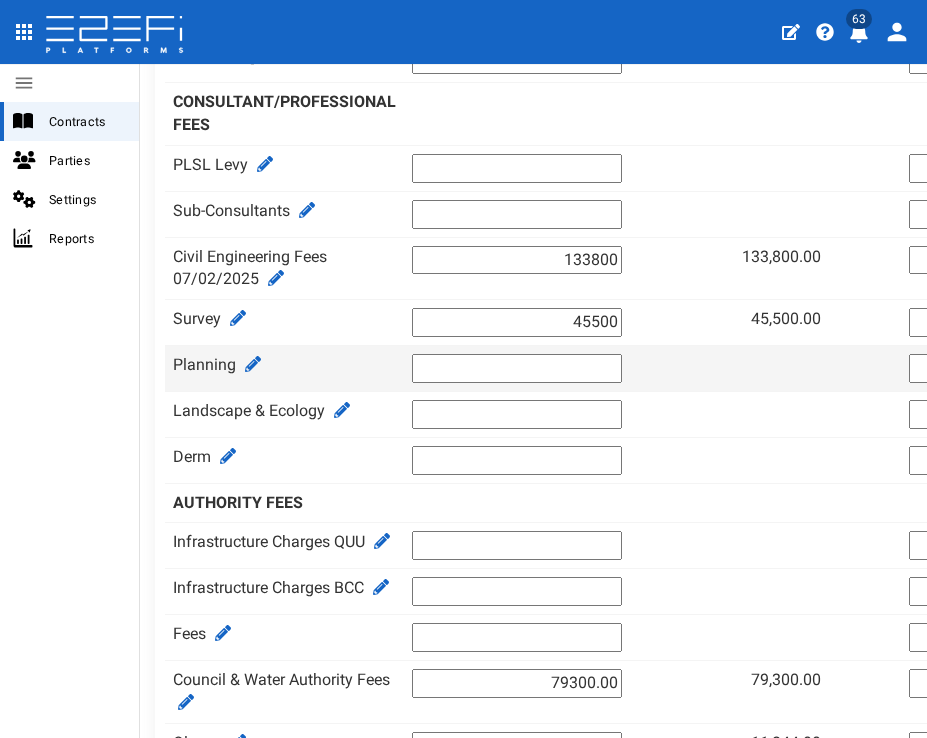 click at bounding box center [517, 368] 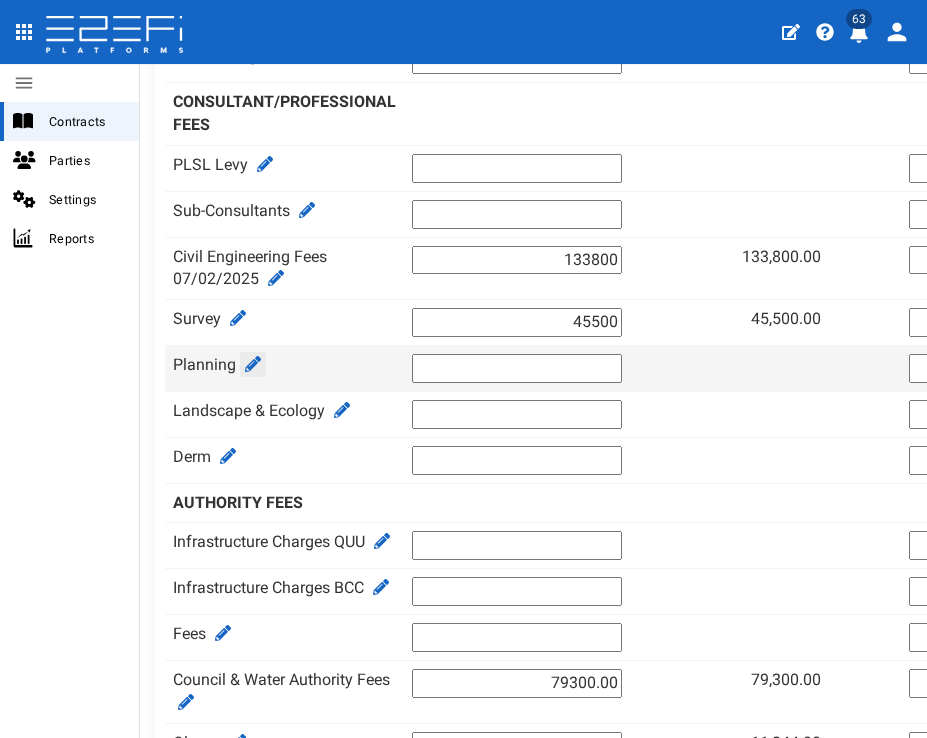 click at bounding box center [253, 364] 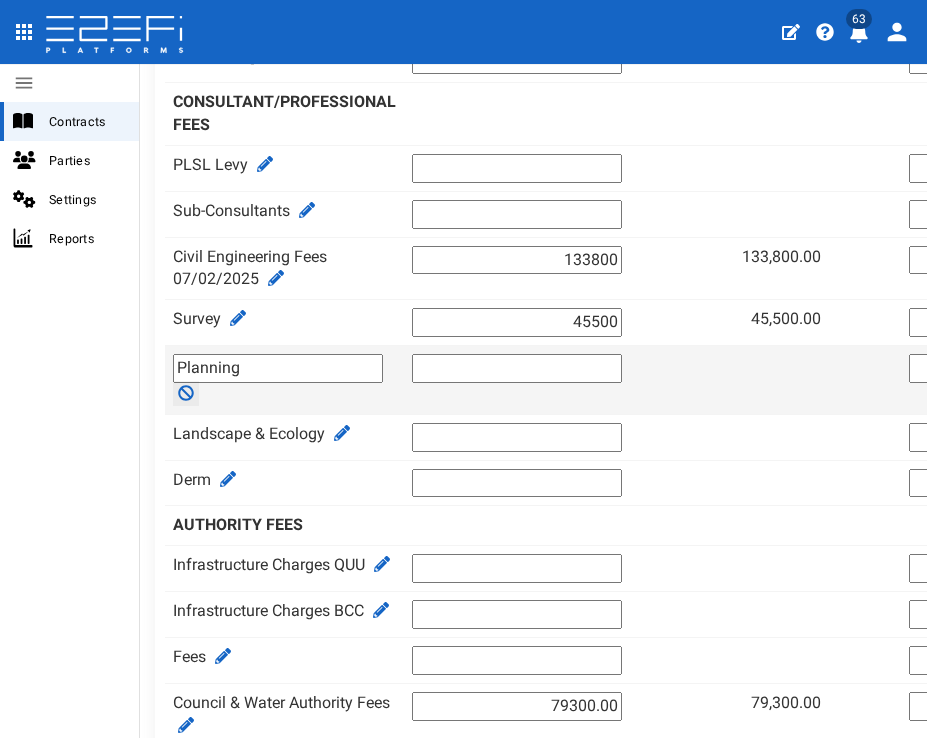 click on "Planning" at bounding box center [278, 368] 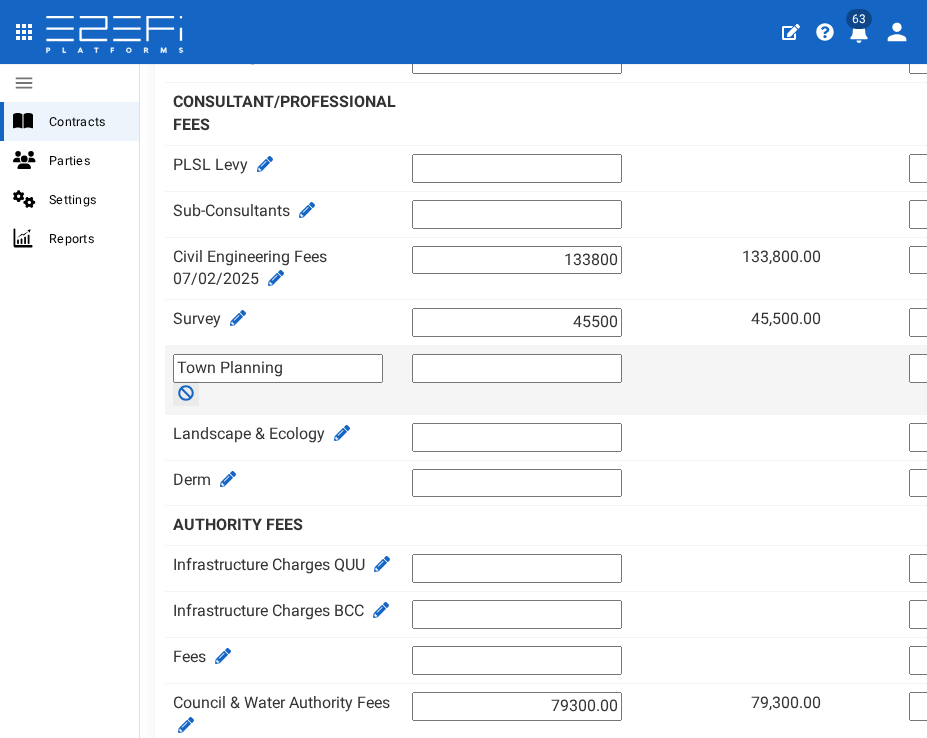 click on "Town Planning" at bounding box center (278, 368) 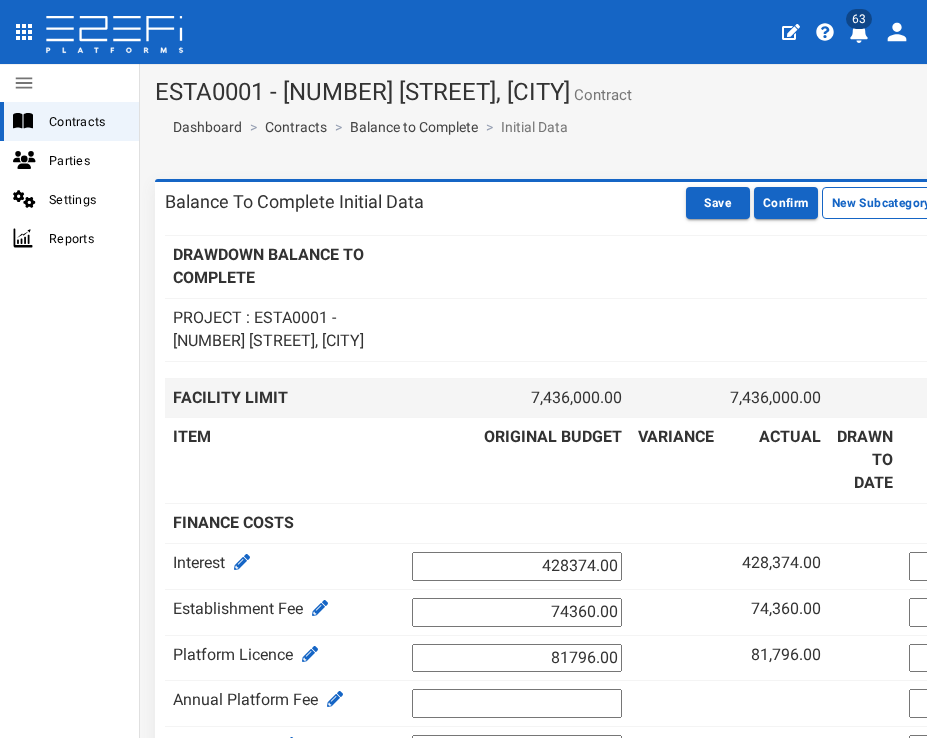 scroll, scrollTop: 0, scrollLeft: 0, axis: both 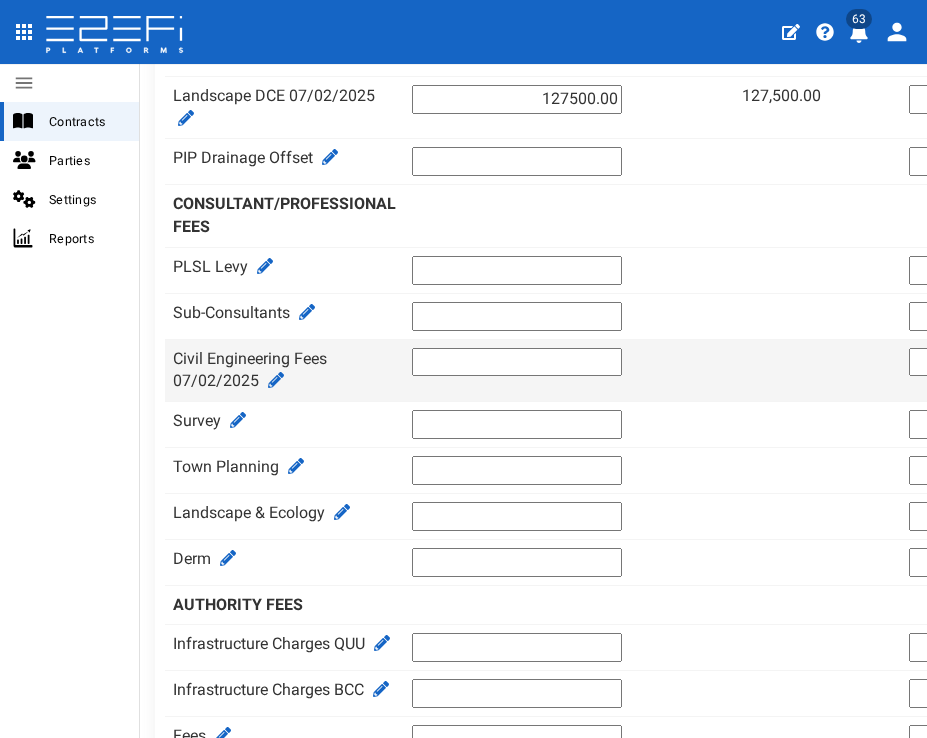 click at bounding box center [517, 362] 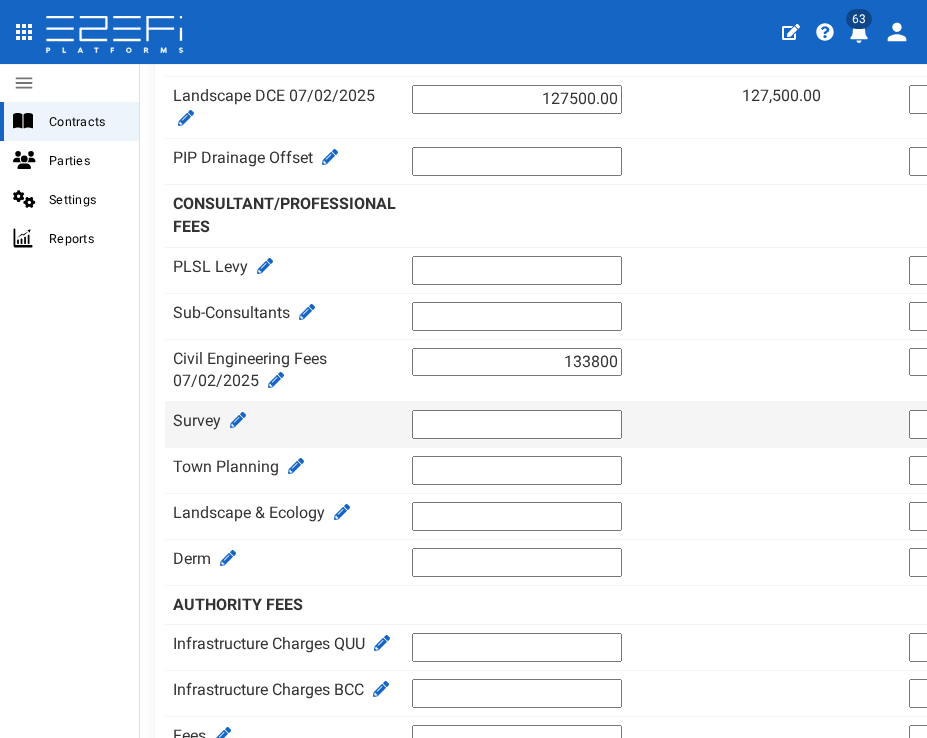 type on "133800" 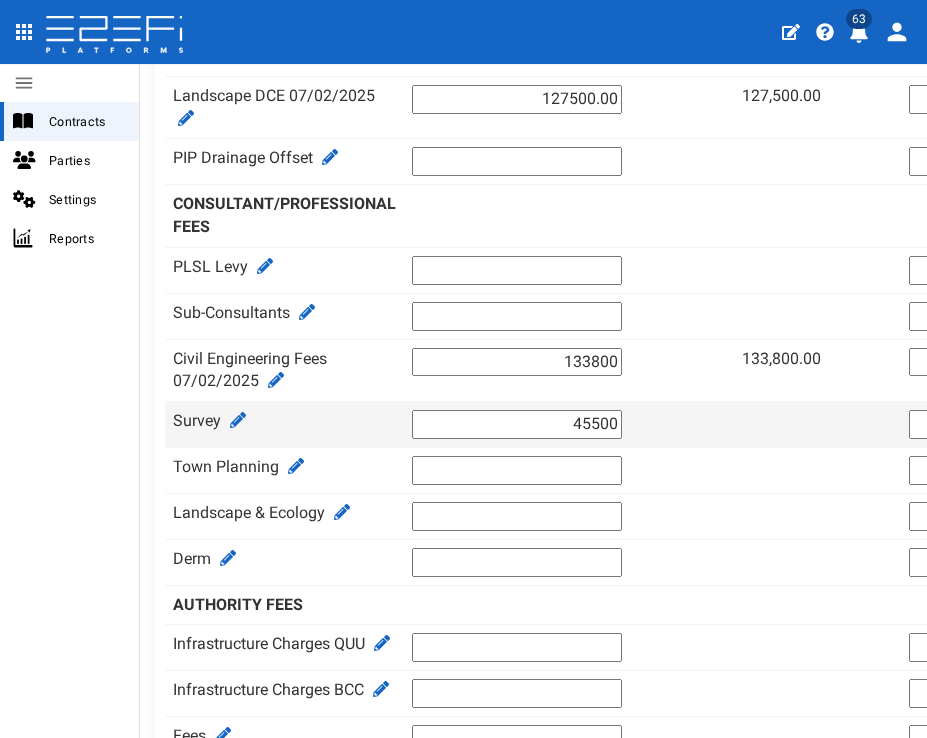 type on "45500" 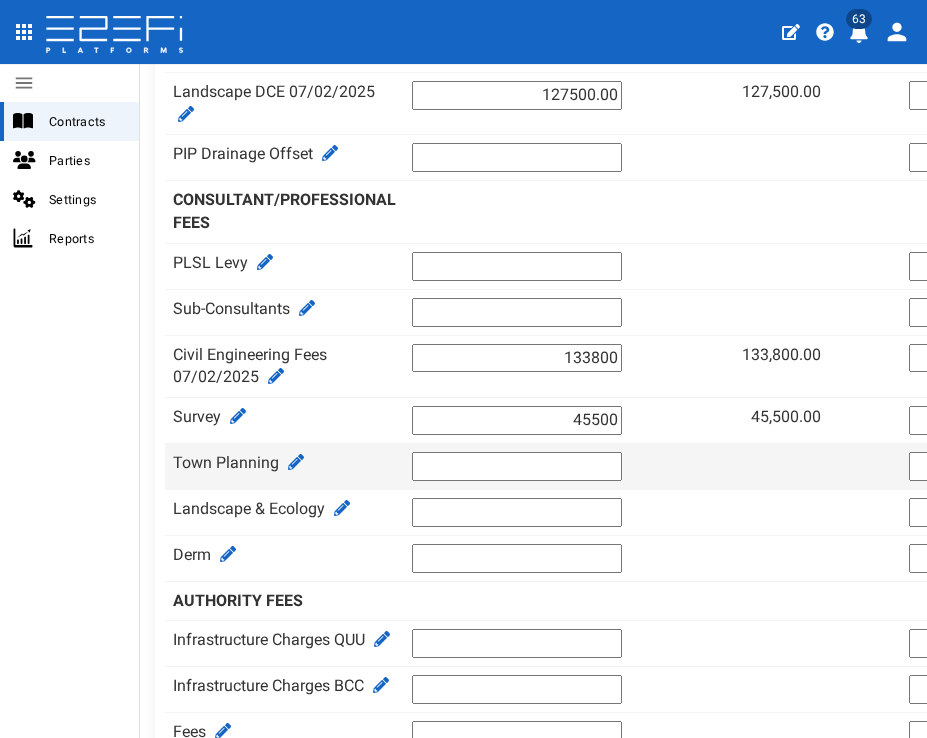 click at bounding box center (517, 466) 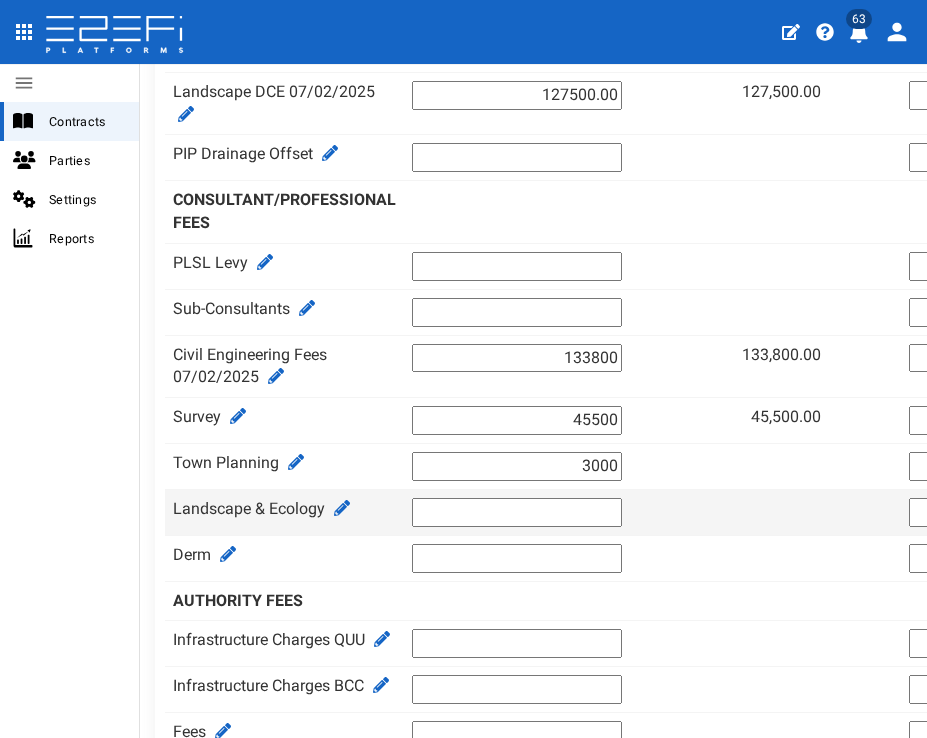 type on "3000" 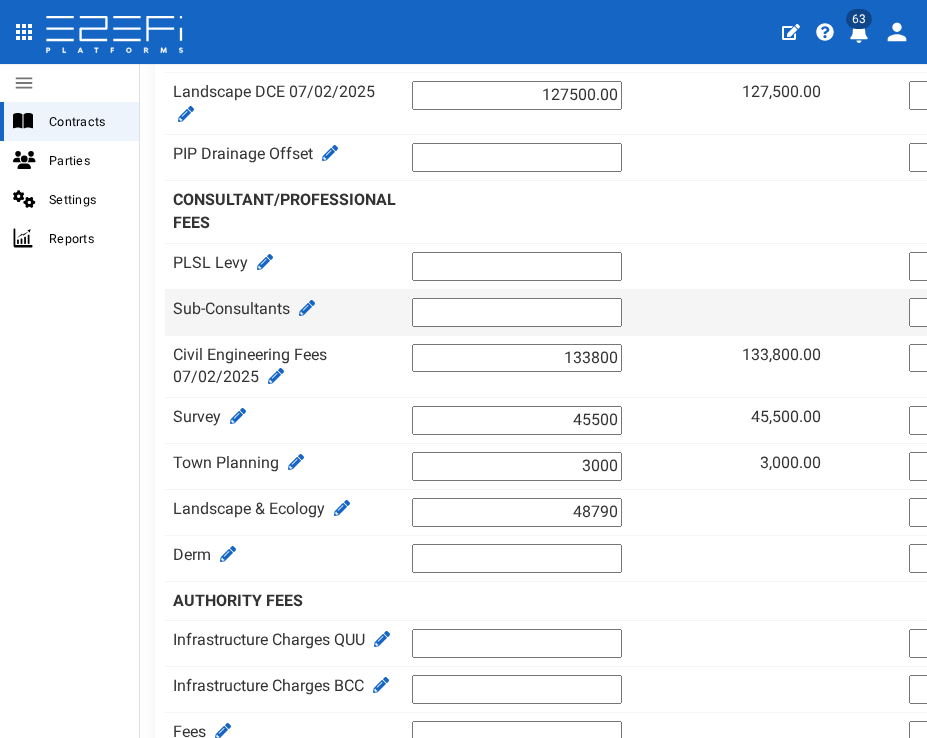 type on "48790" 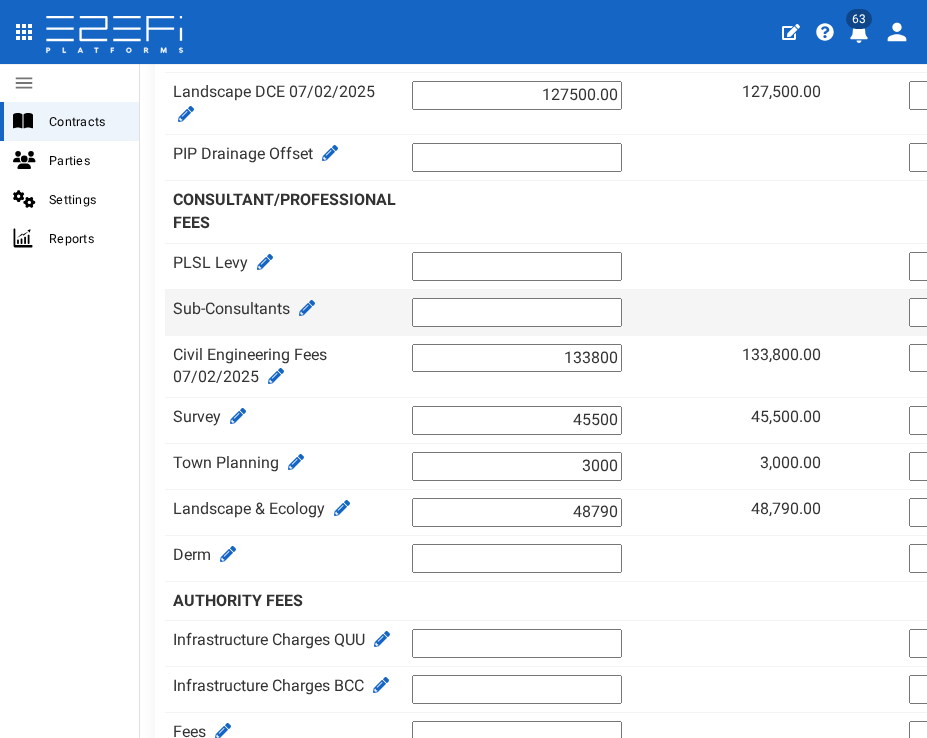 click at bounding box center (517, 312) 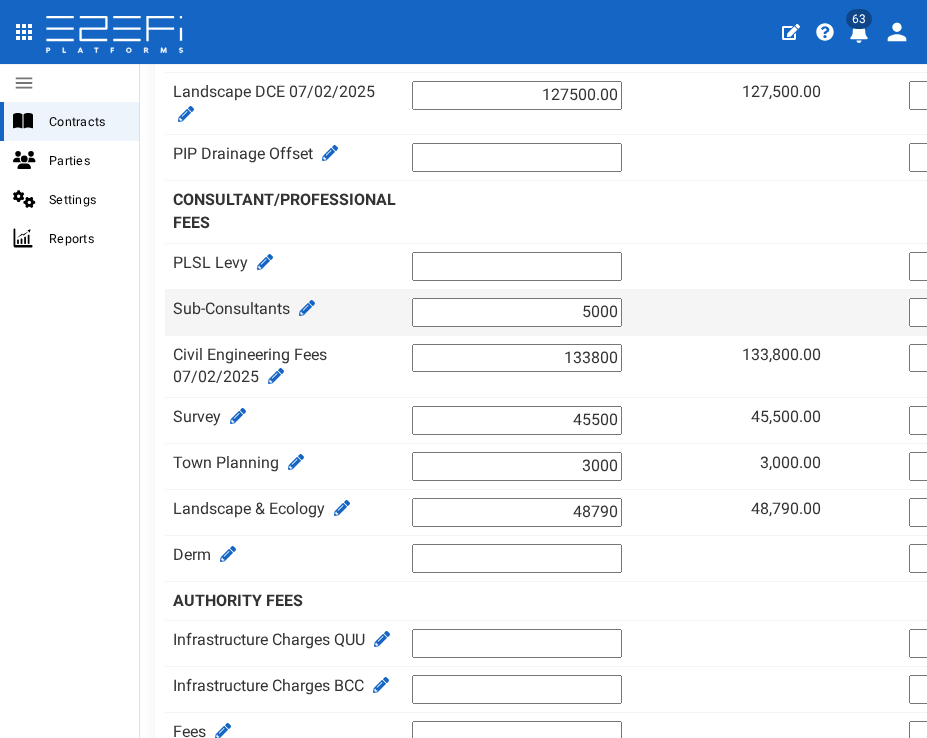 type on "5000" 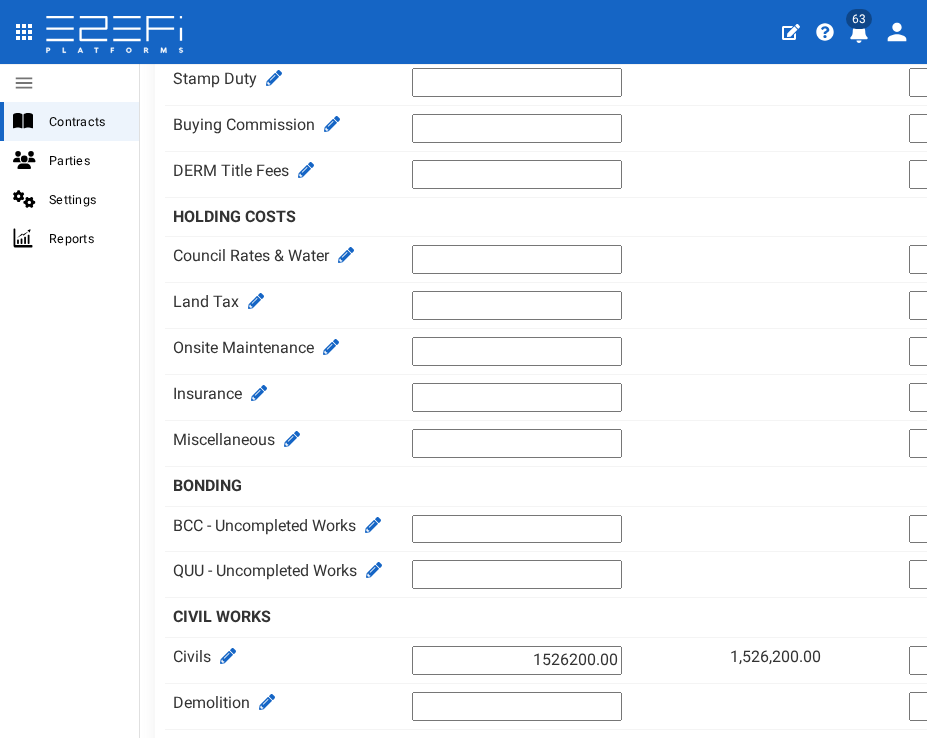 scroll, scrollTop: 0, scrollLeft: 0, axis: both 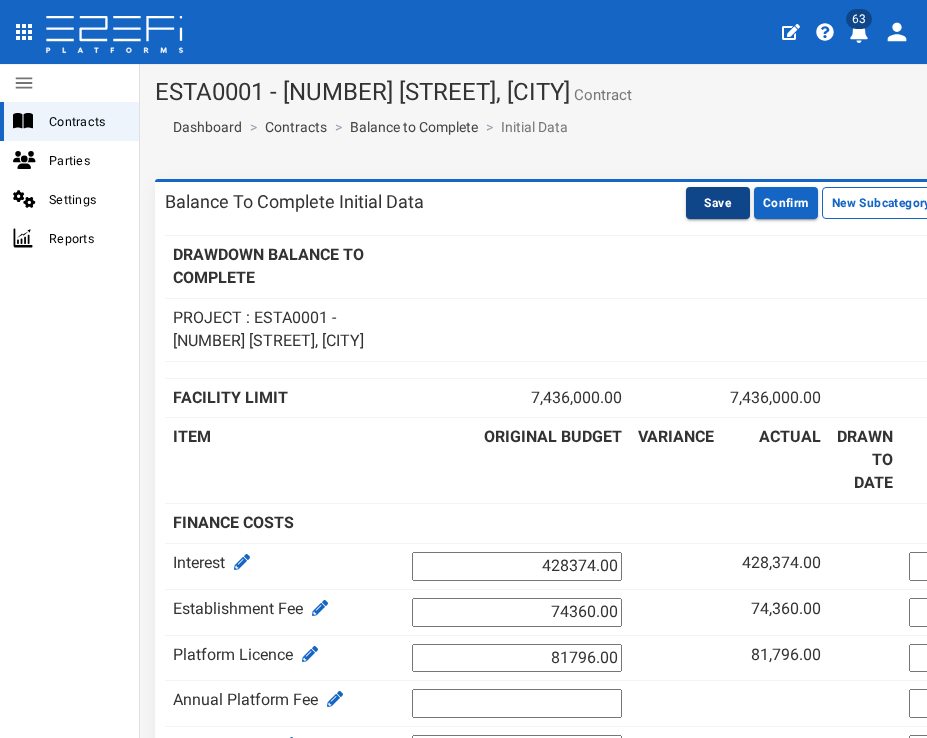 click on "Save" at bounding box center [718, 203] 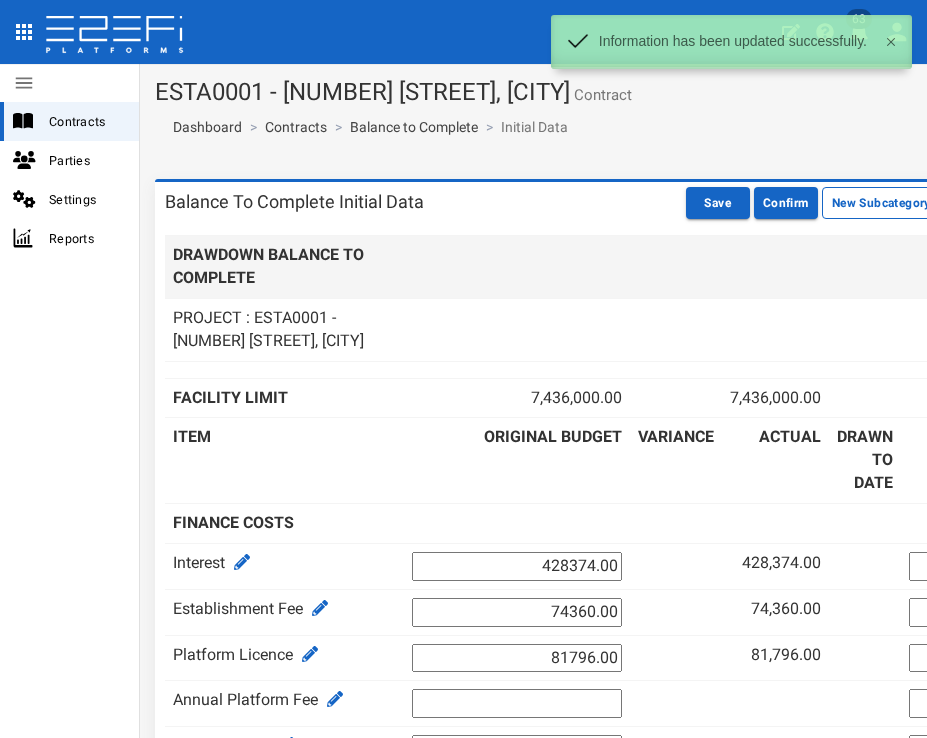 scroll, scrollTop: 0, scrollLeft: 0, axis: both 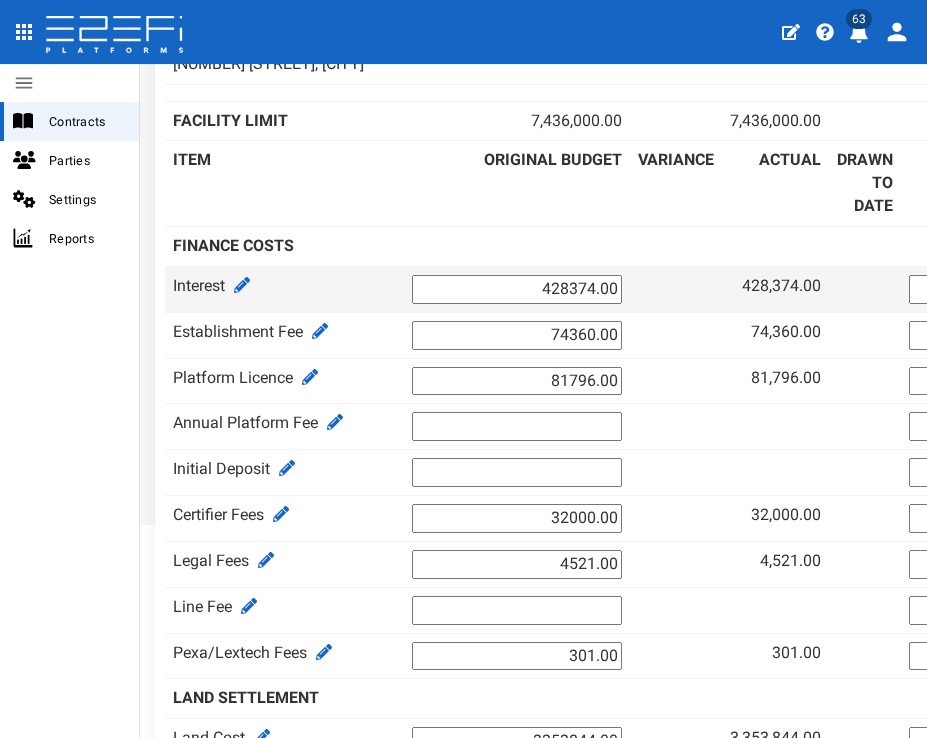 click on "428374.00" at bounding box center [517, 289] 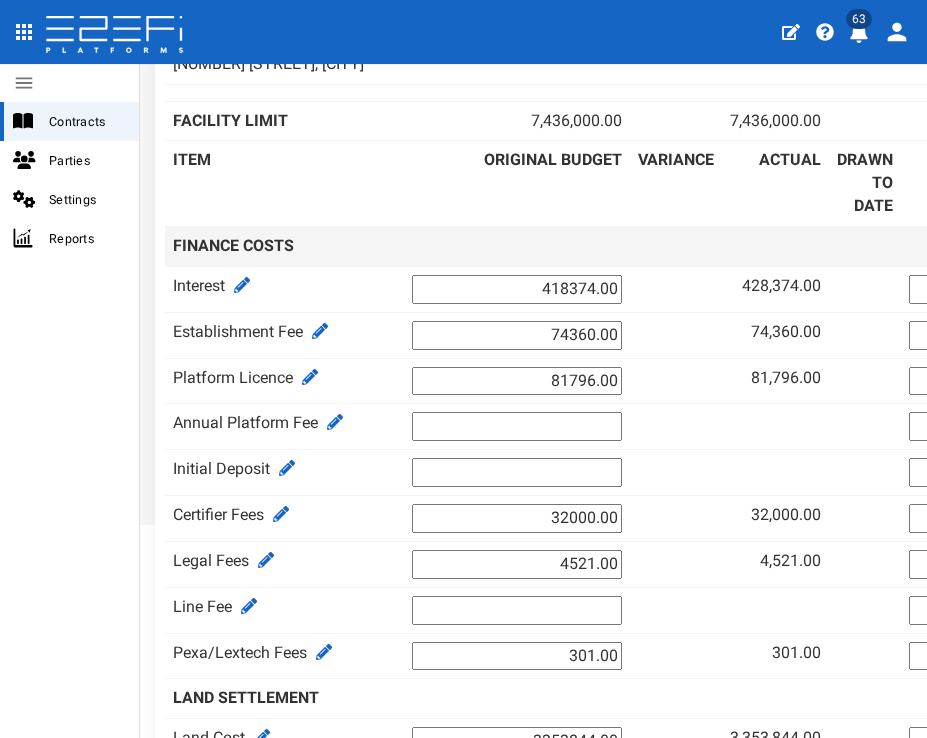 scroll, scrollTop: 248, scrollLeft: 0, axis: vertical 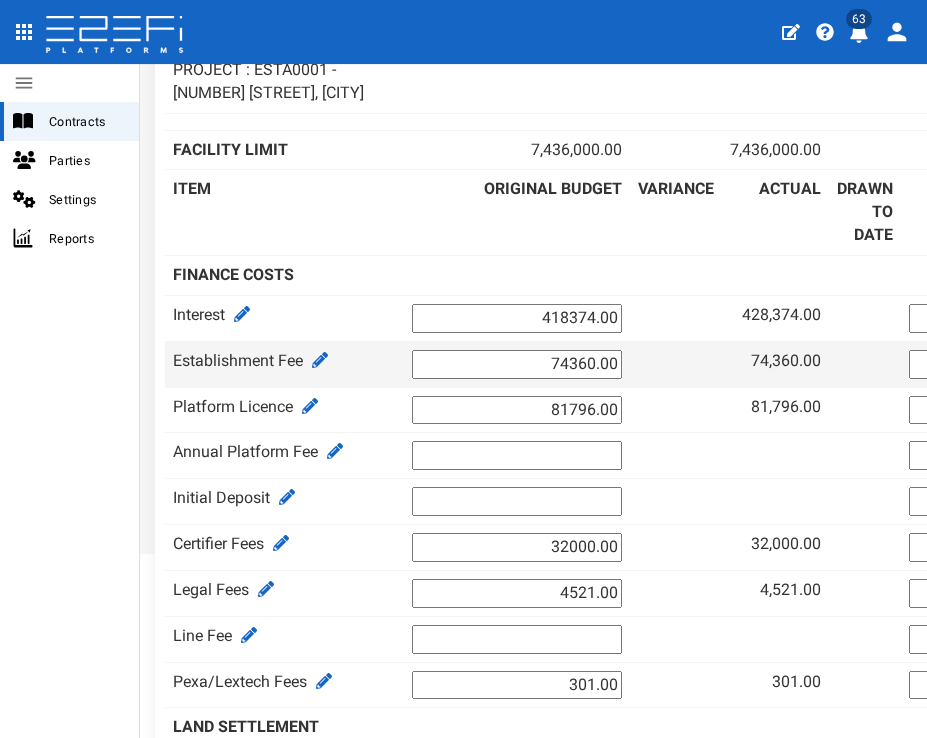 type on "418374.00" 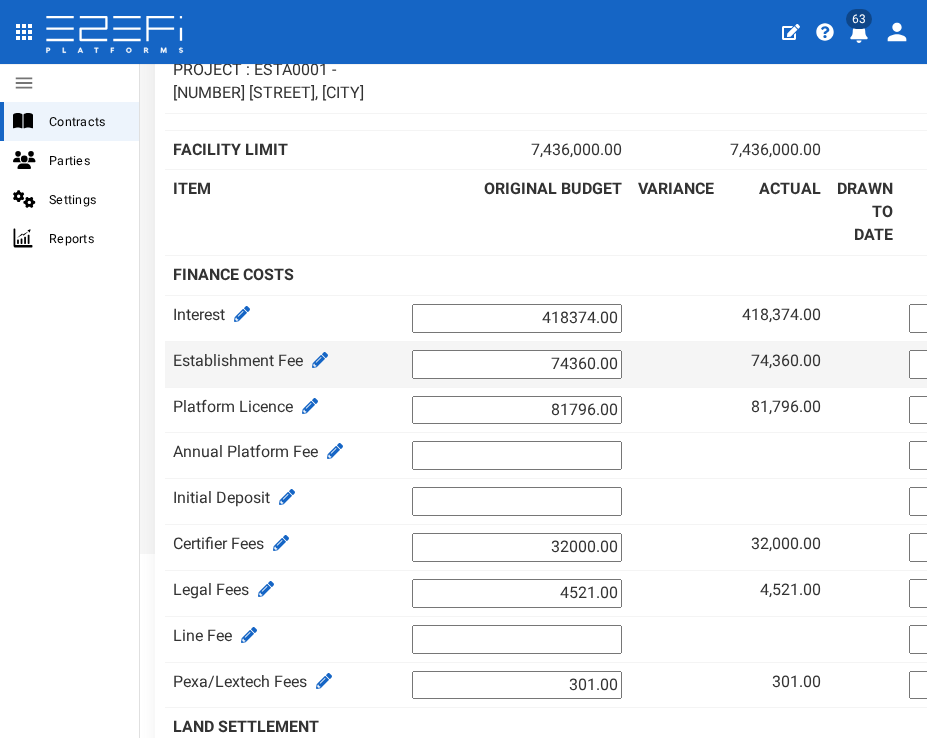 click on "74360.00" at bounding box center (517, 364) 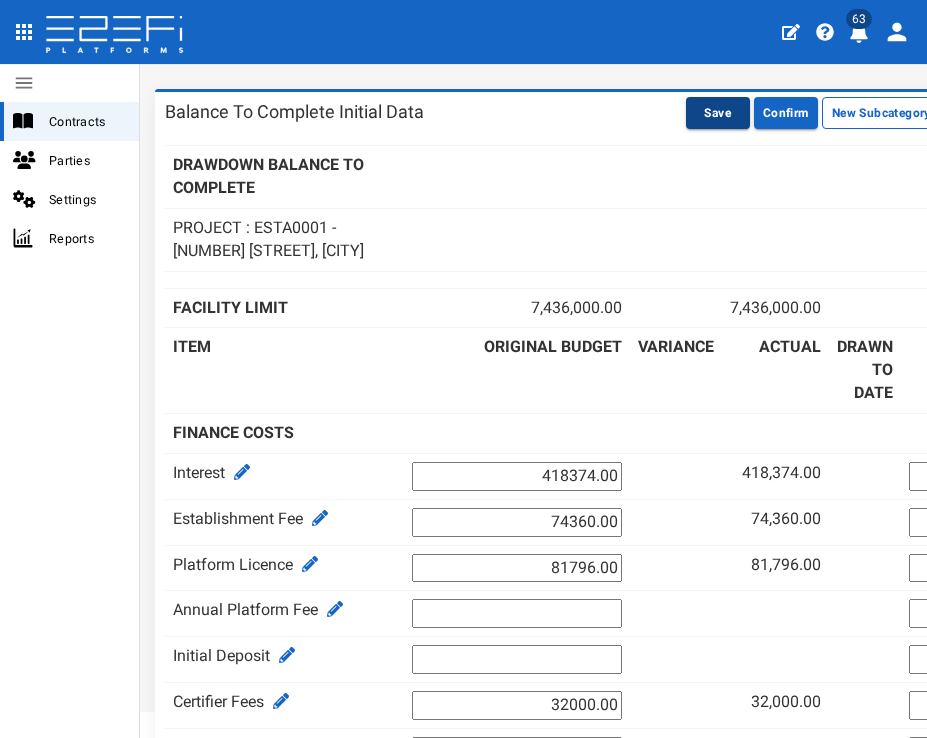 click on "Save" at bounding box center (718, 113) 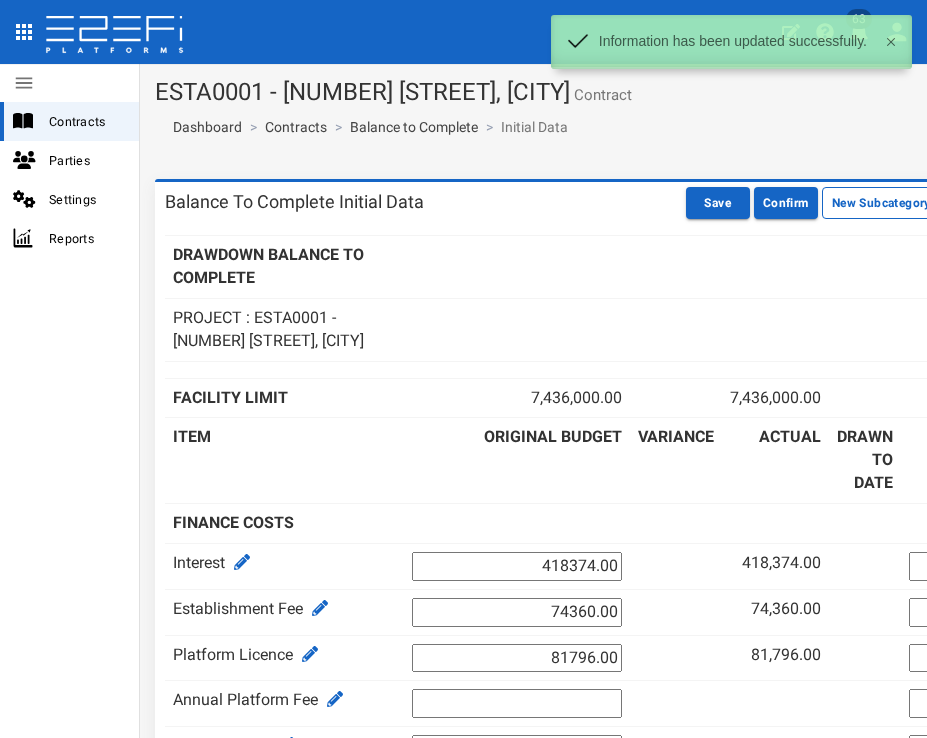 scroll, scrollTop: 0, scrollLeft: 0, axis: both 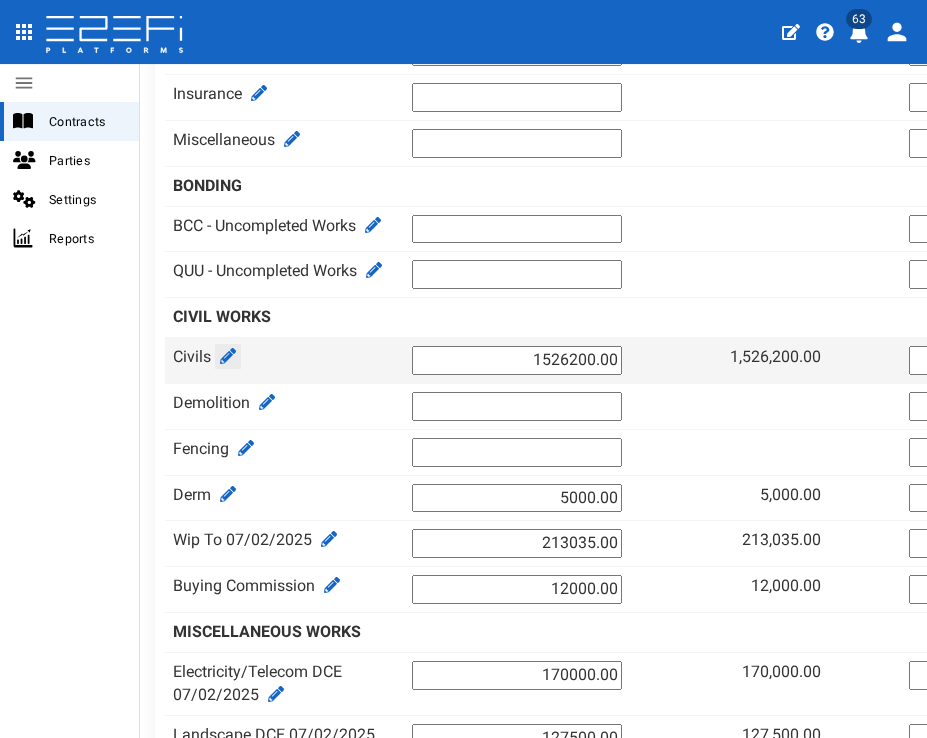 click at bounding box center [228, 356] 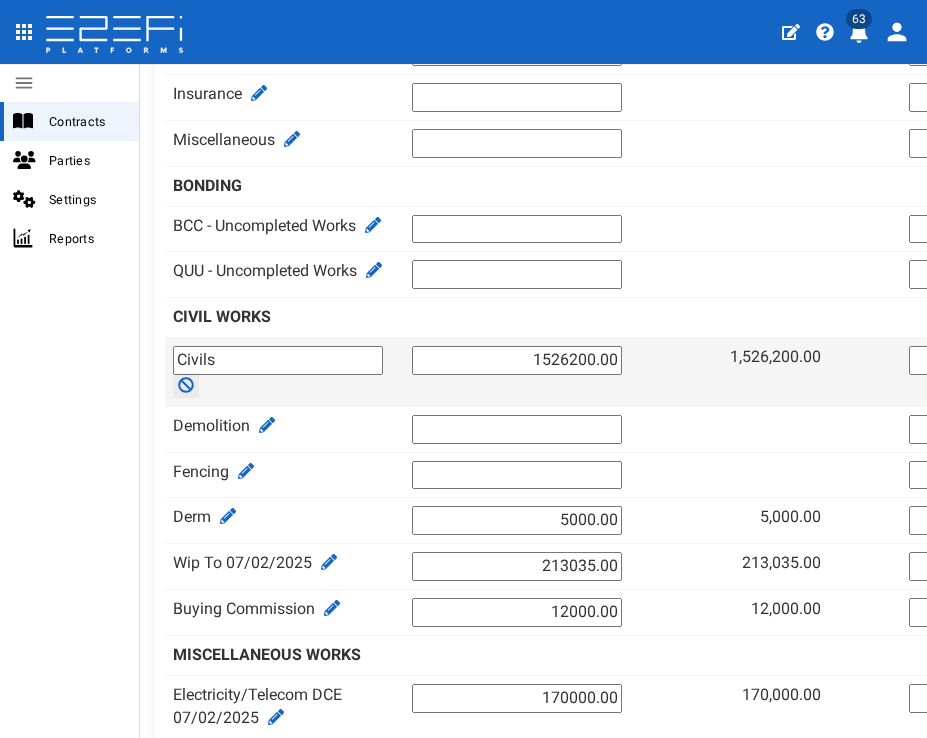click on "Civils" at bounding box center (278, 360) 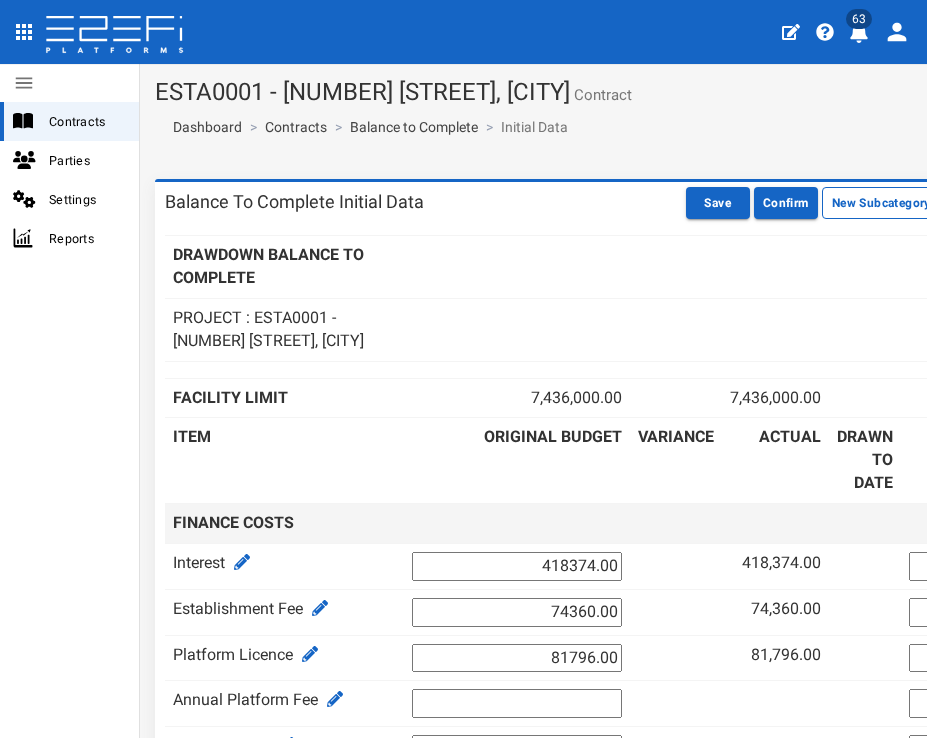 scroll, scrollTop: 0, scrollLeft: 0, axis: both 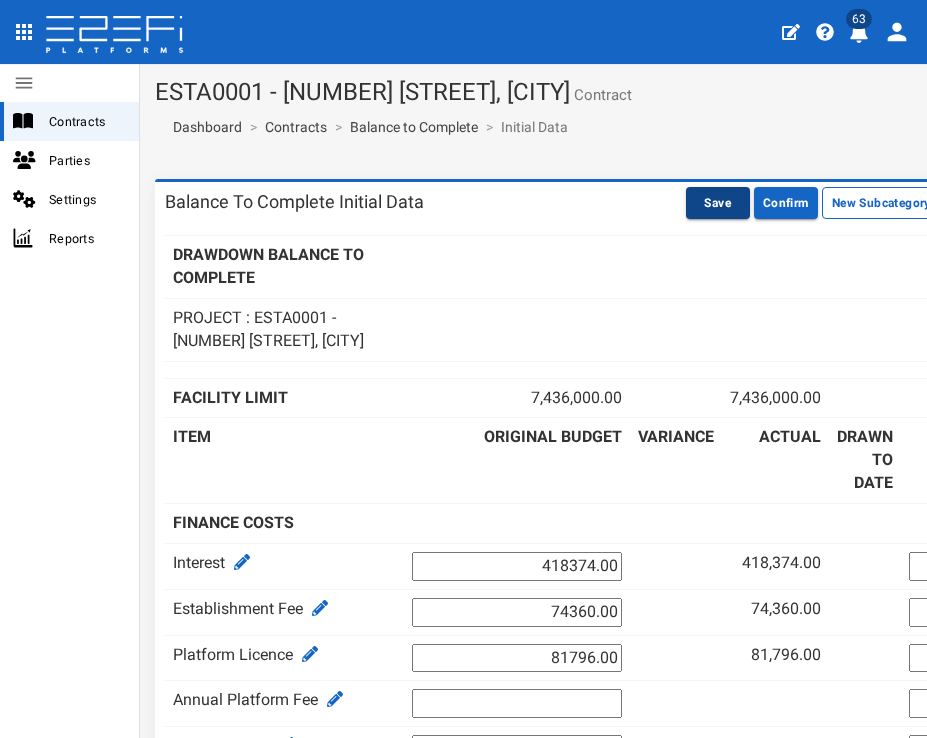 click on "Save" at bounding box center [718, 203] 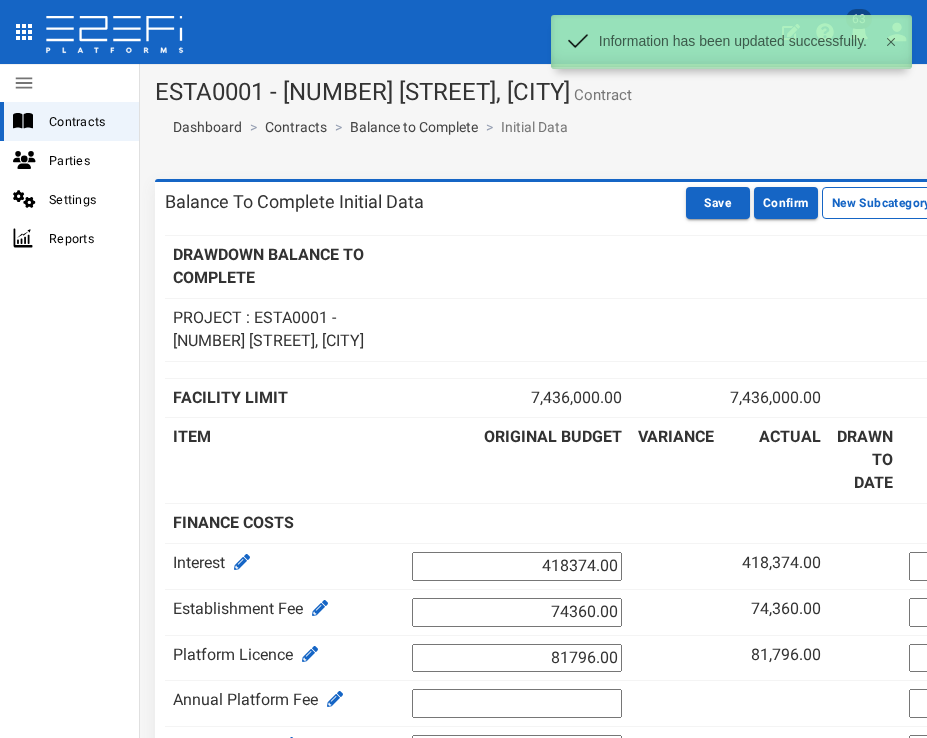scroll, scrollTop: 0, scrollLeft: 0, axis: both 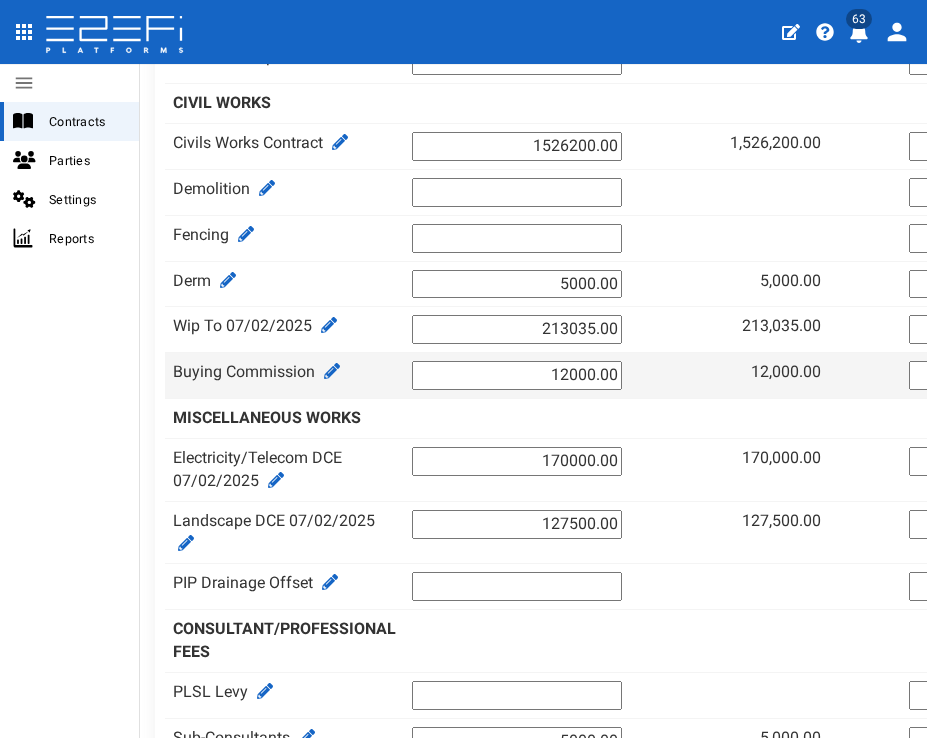 click on "12000.00" at bounding box center [517, 375] 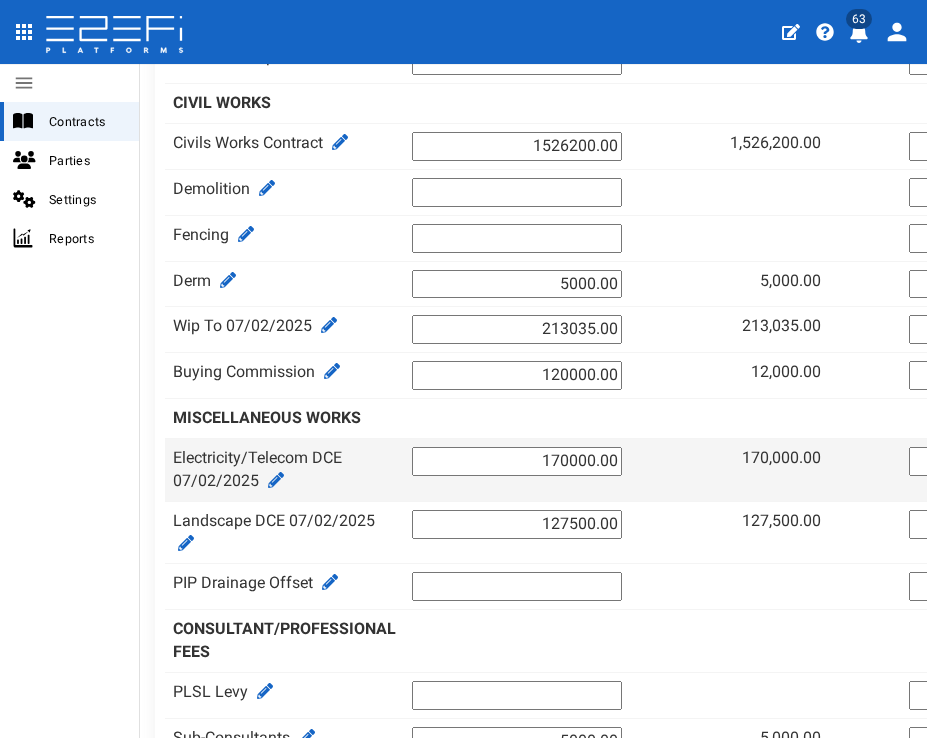 type on "120000.00" 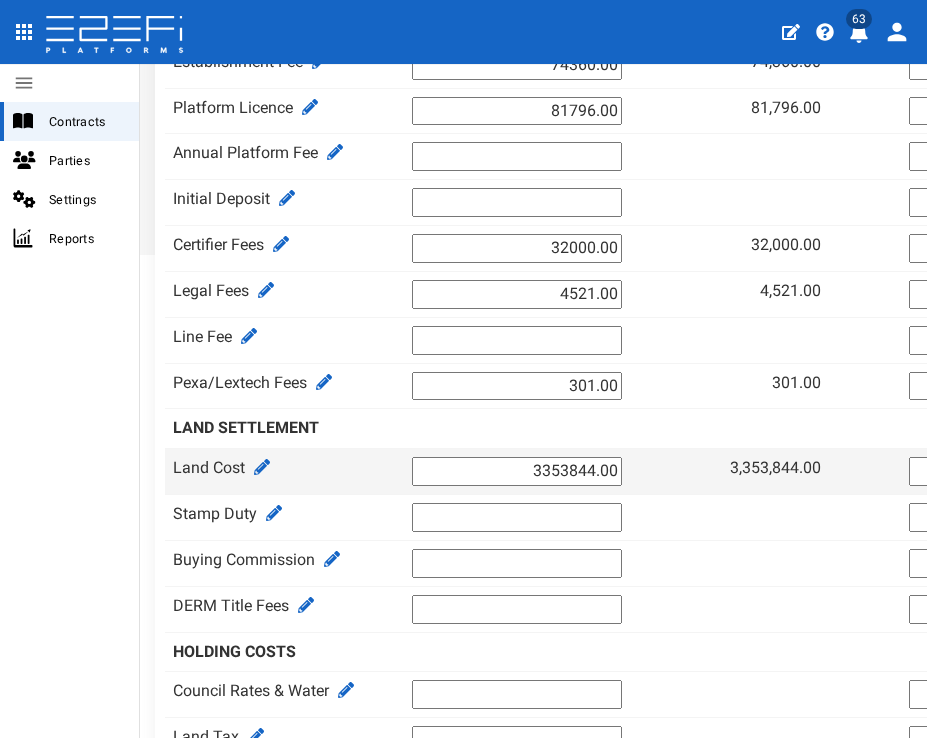 scroll, scrollTop: 0, scrollLeft: 0, axis: both 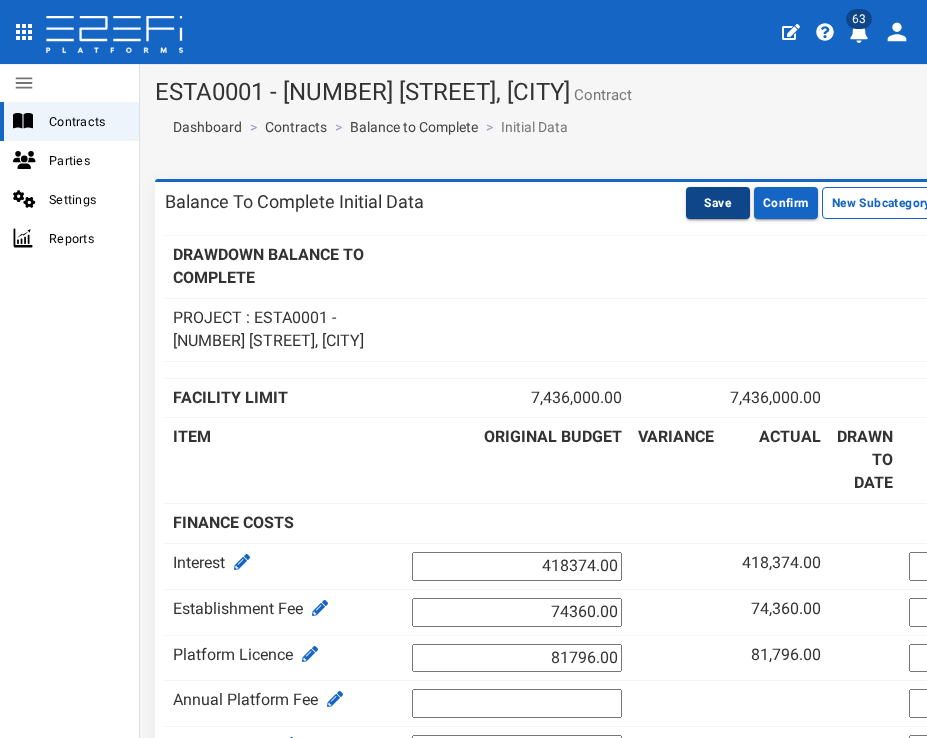 click on "Save" at bounding box center [718, 203] 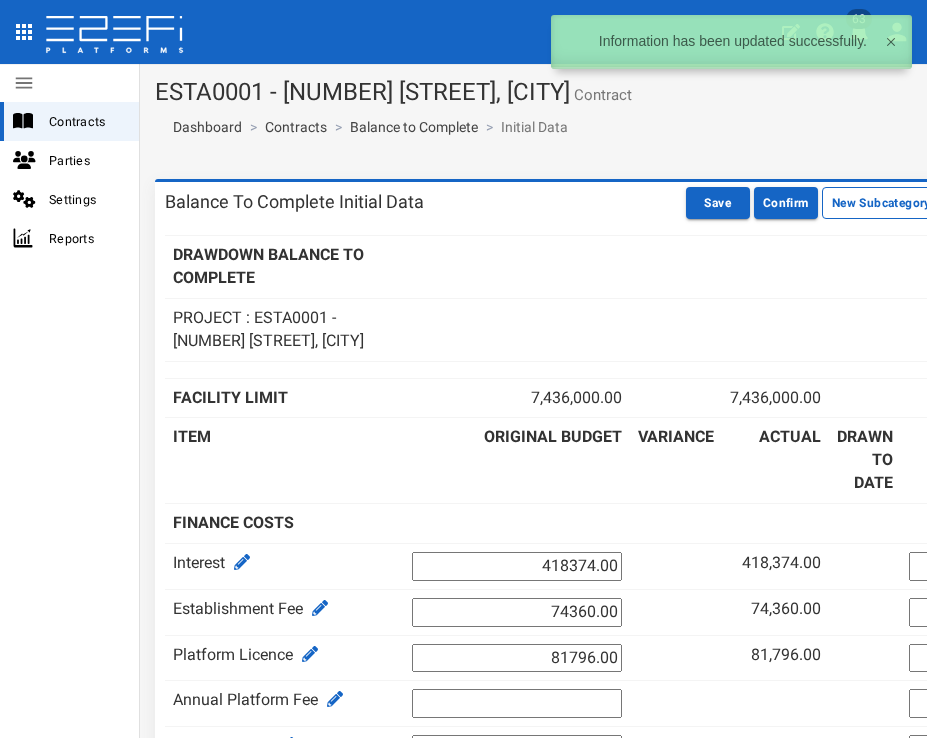 scroll, scrollTop: 0, scrollLeft: 0, axis: both 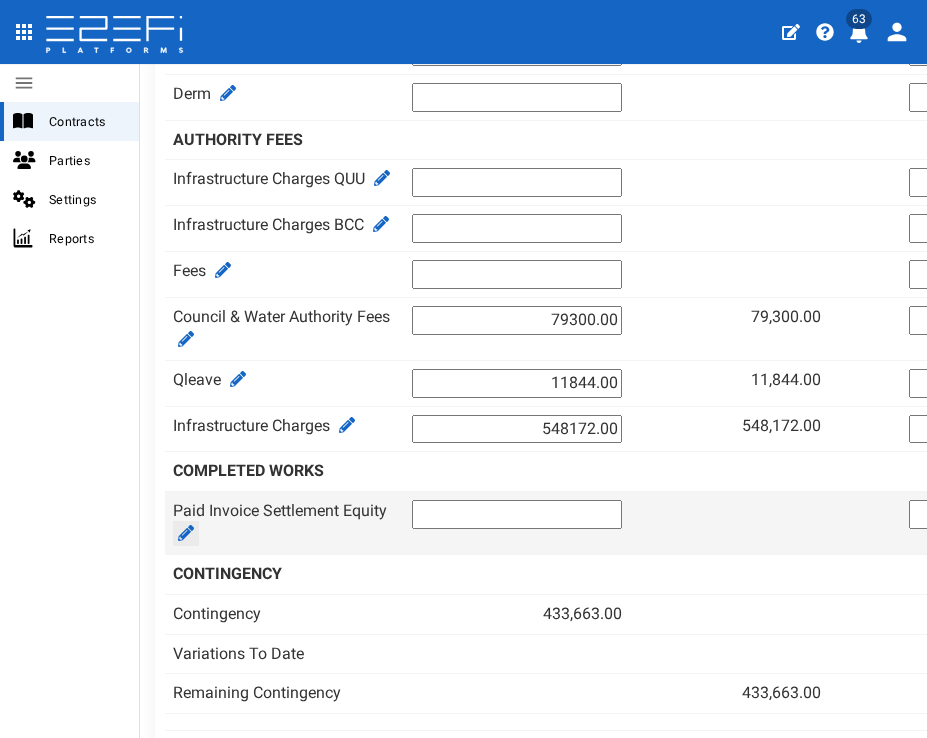 click at bounding box center [186, 533] 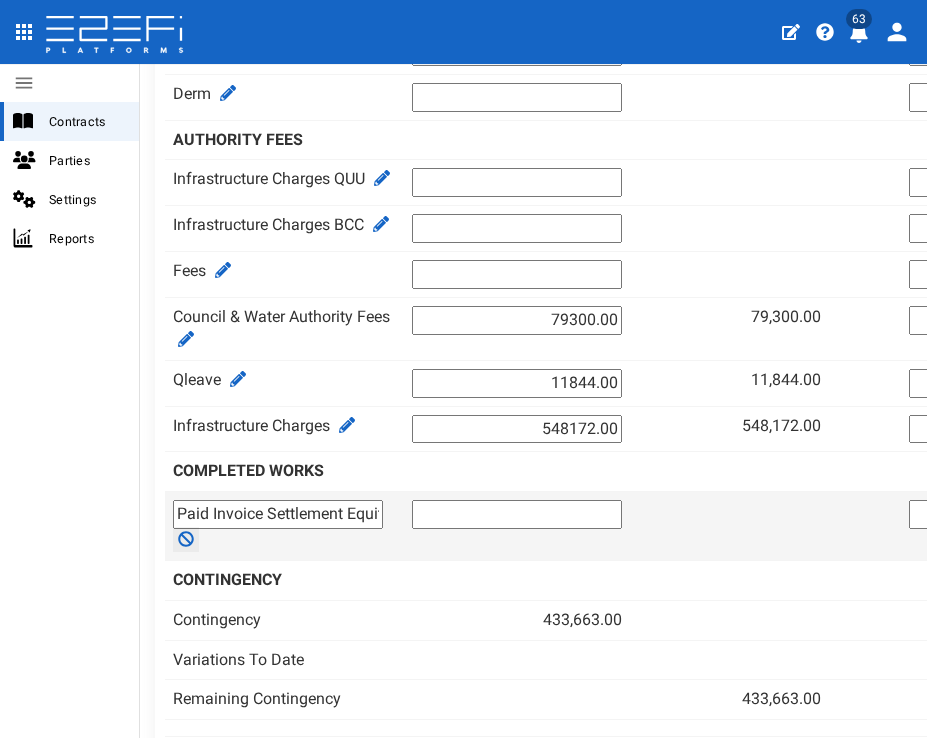 drag, startPoint x: 178, startPoint y: 486, endPoint x: 428, endPoint y: 489, distance: 250.018 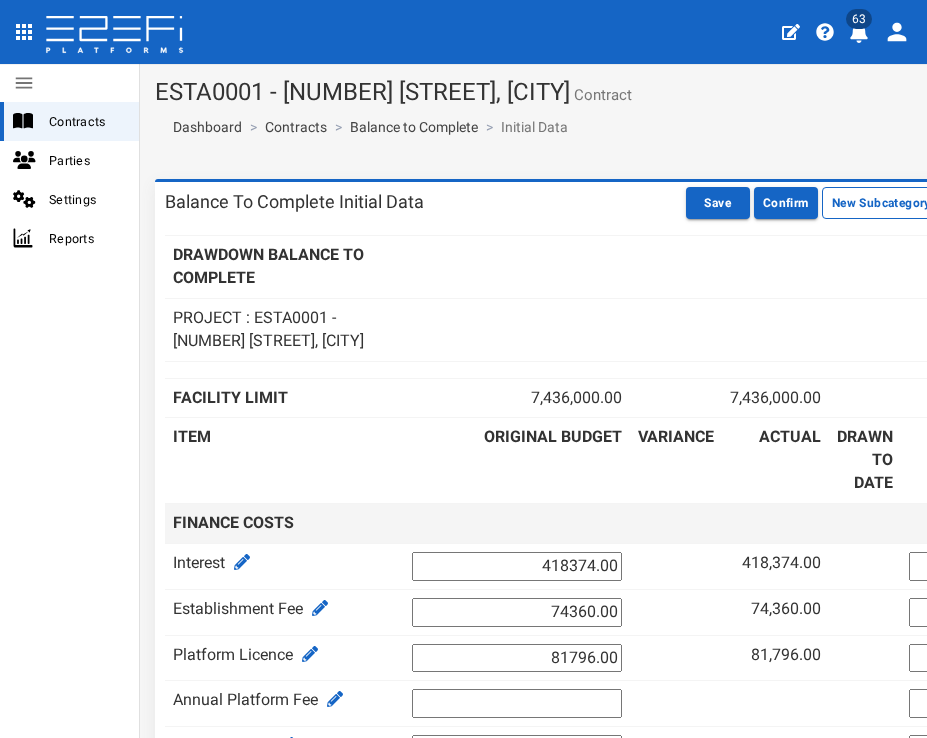 scroll, scrollTop: 0, scrollLeft: 0, axis: both 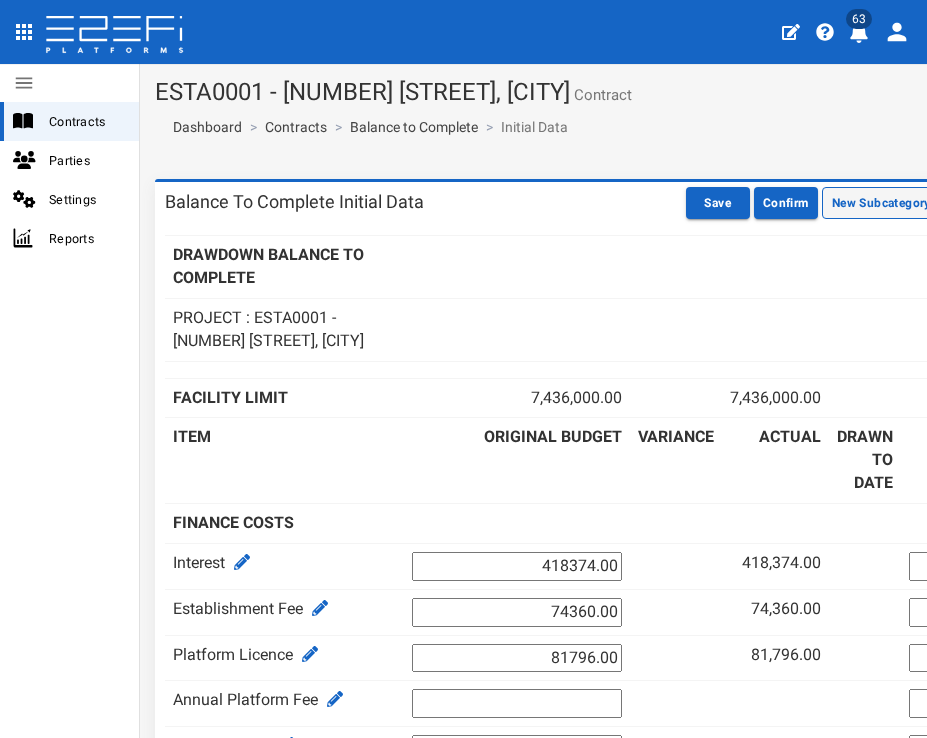 click on "New Subcategory" at bounding box center [881, 203] 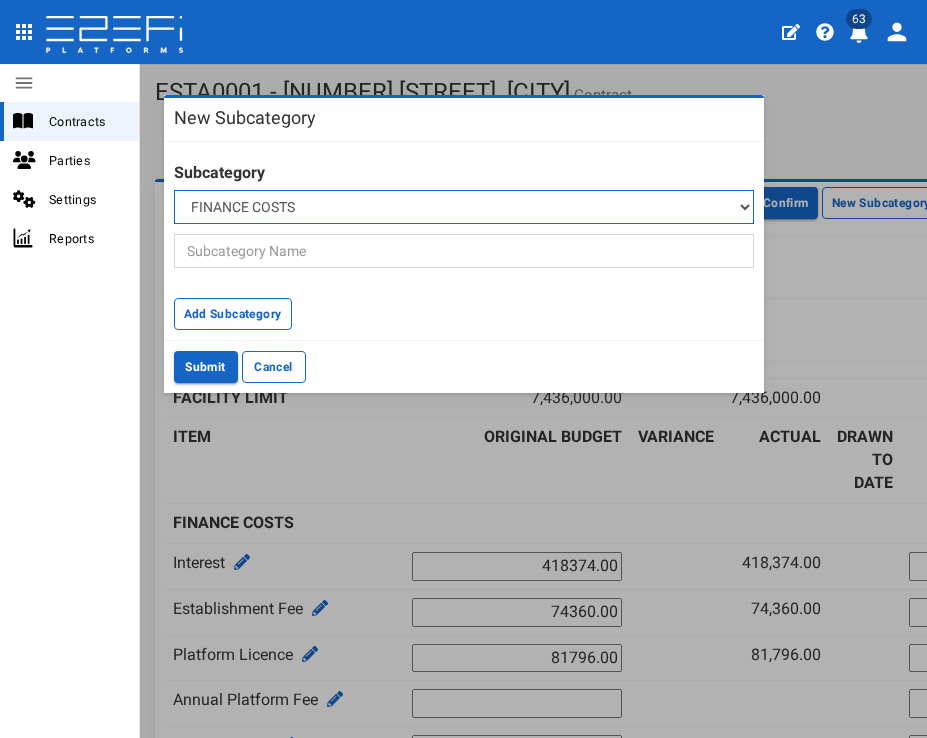 select on "B146" 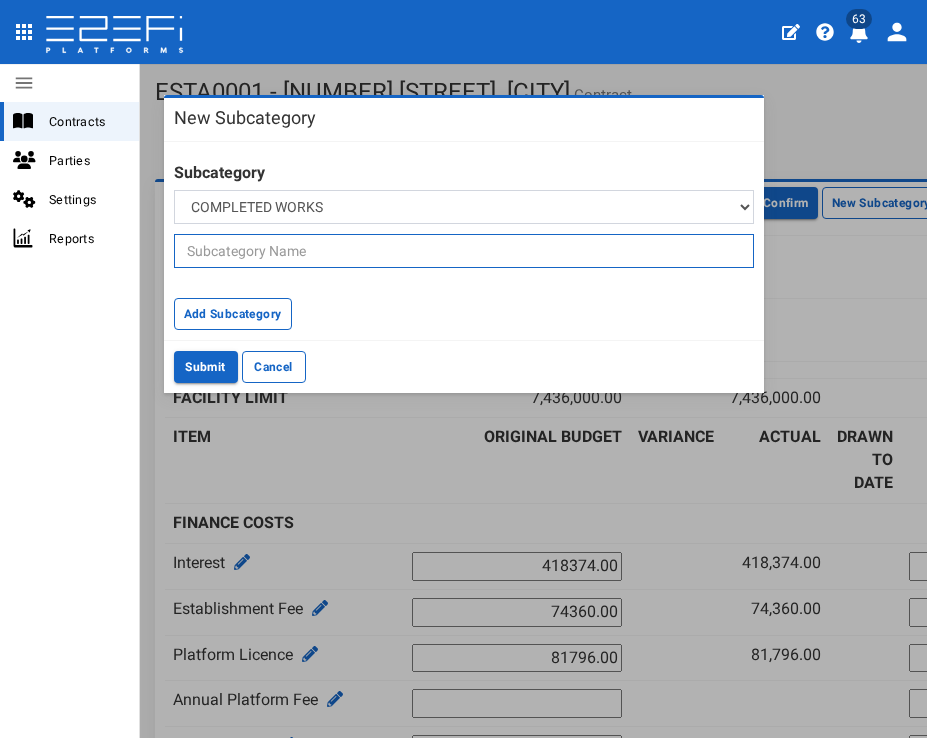 click at bounding box center [464, 251] 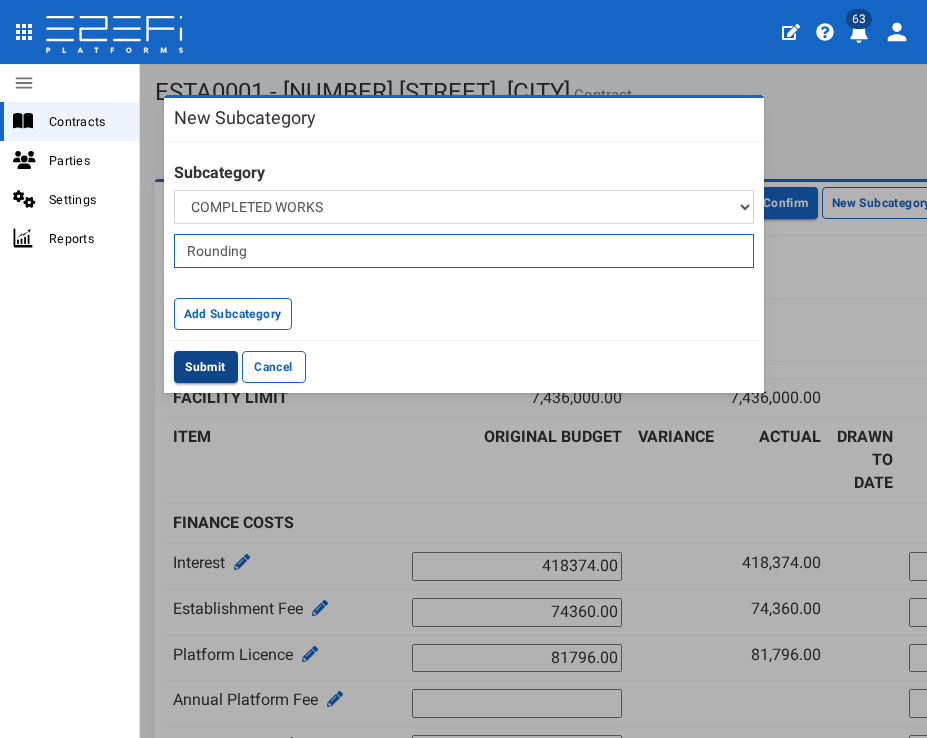 type on "Rounding" 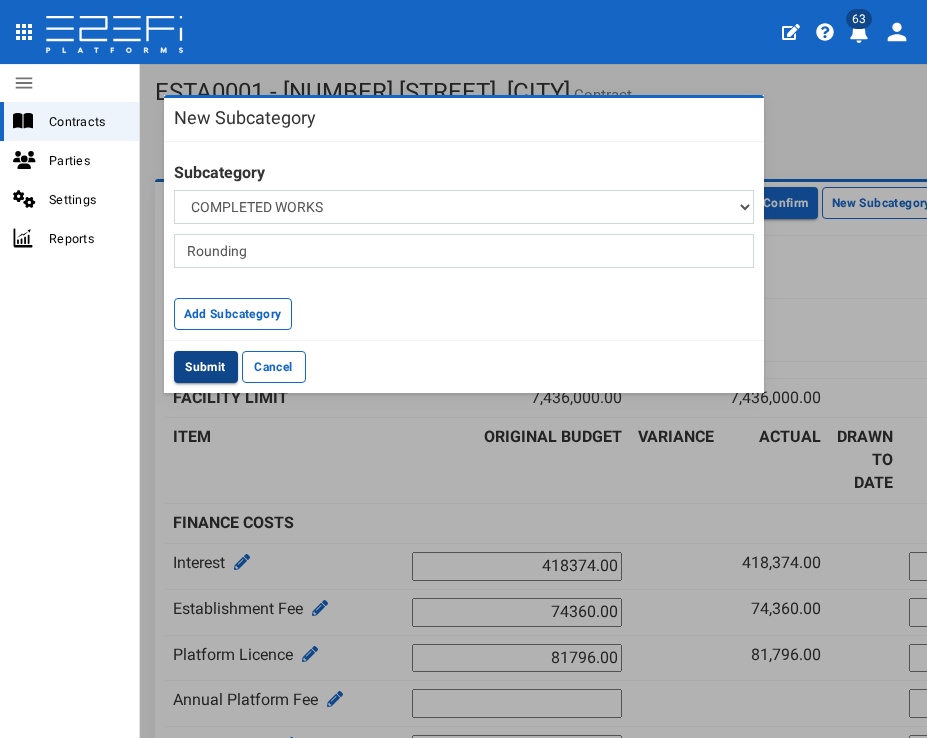 click on "Submit" at bounding box center [206, 367] 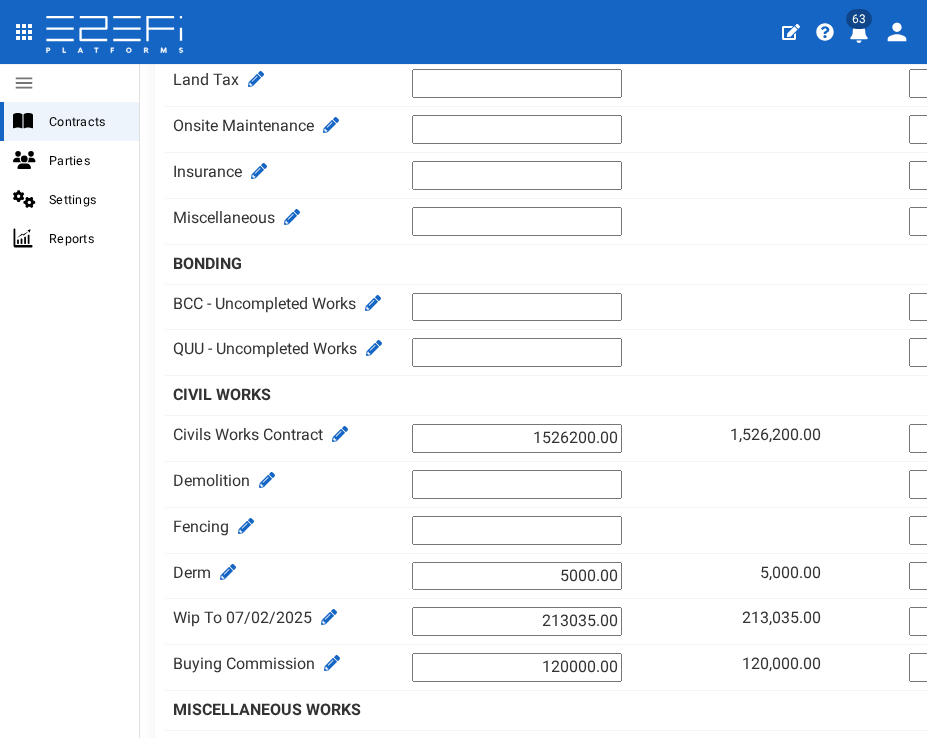 scroll, scrollTop: 0, scrollLeft: 0, axis: both 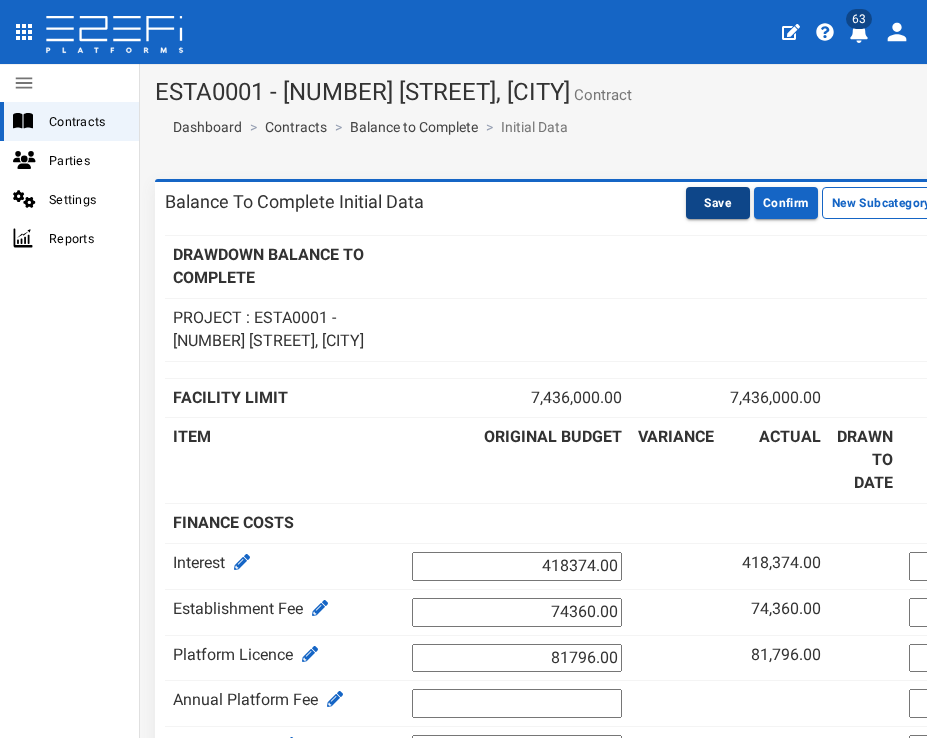 click on "Save" at bounding box center (718, 203) 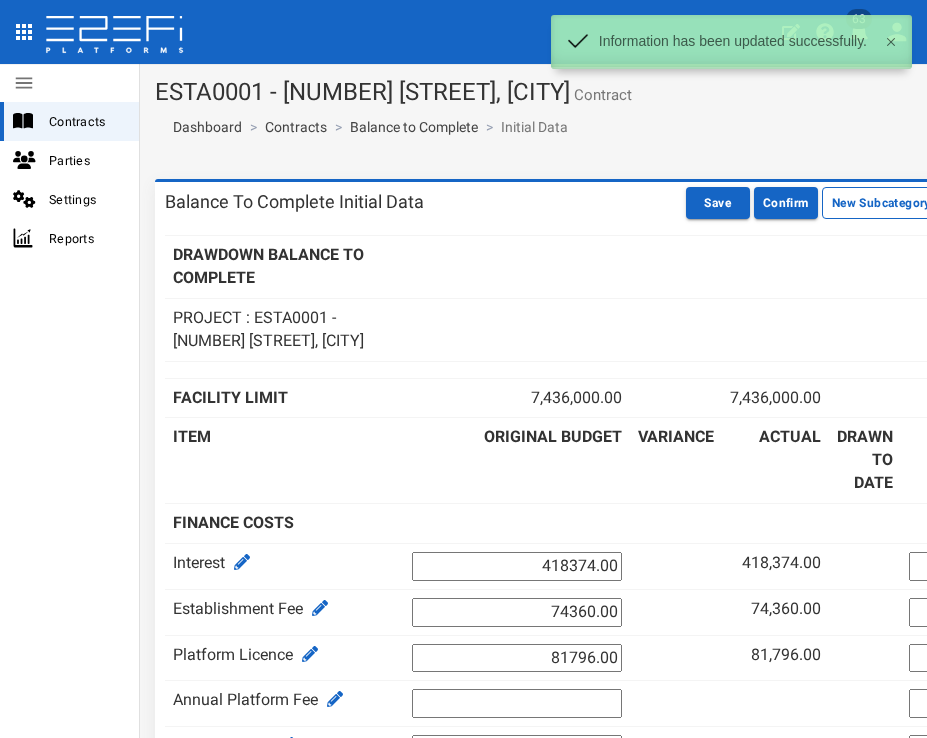 scroll, scrollTop: 0, scrollLeft: 0, axis: both 